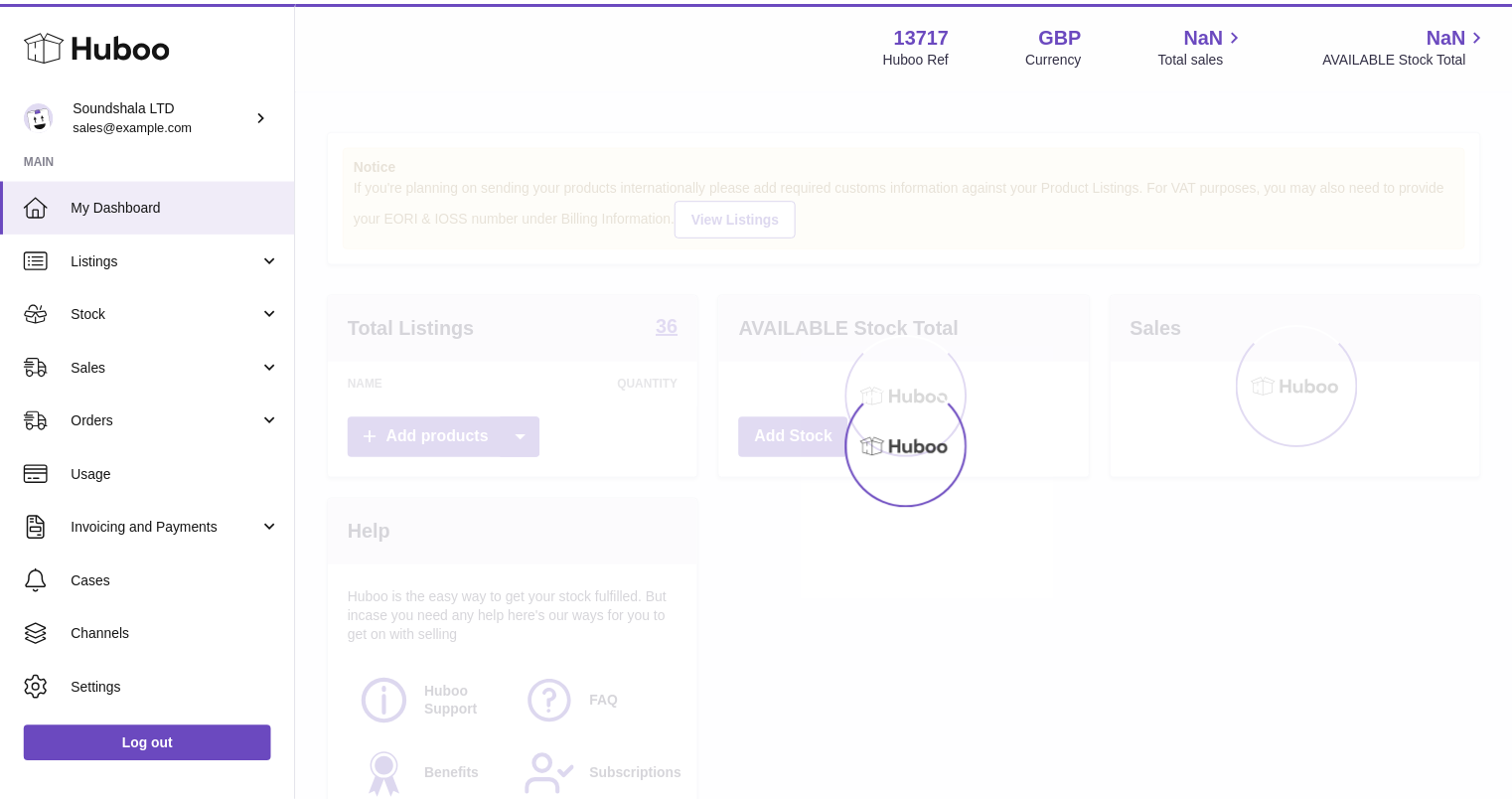 scroll, scrollTop: 0, scrollLeft: 0, axis: both 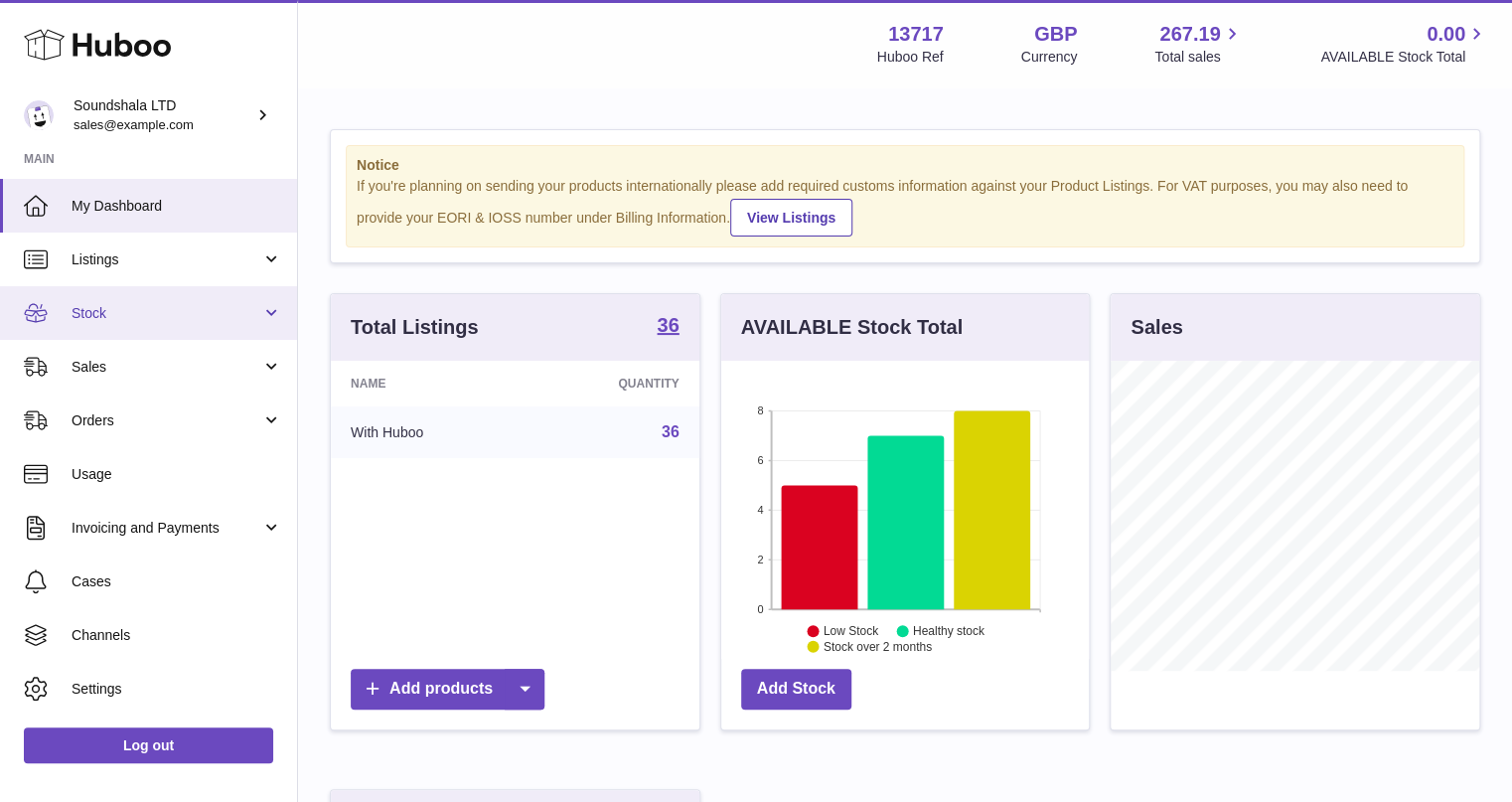 click on "Stock" at bounding box center (166, 313) 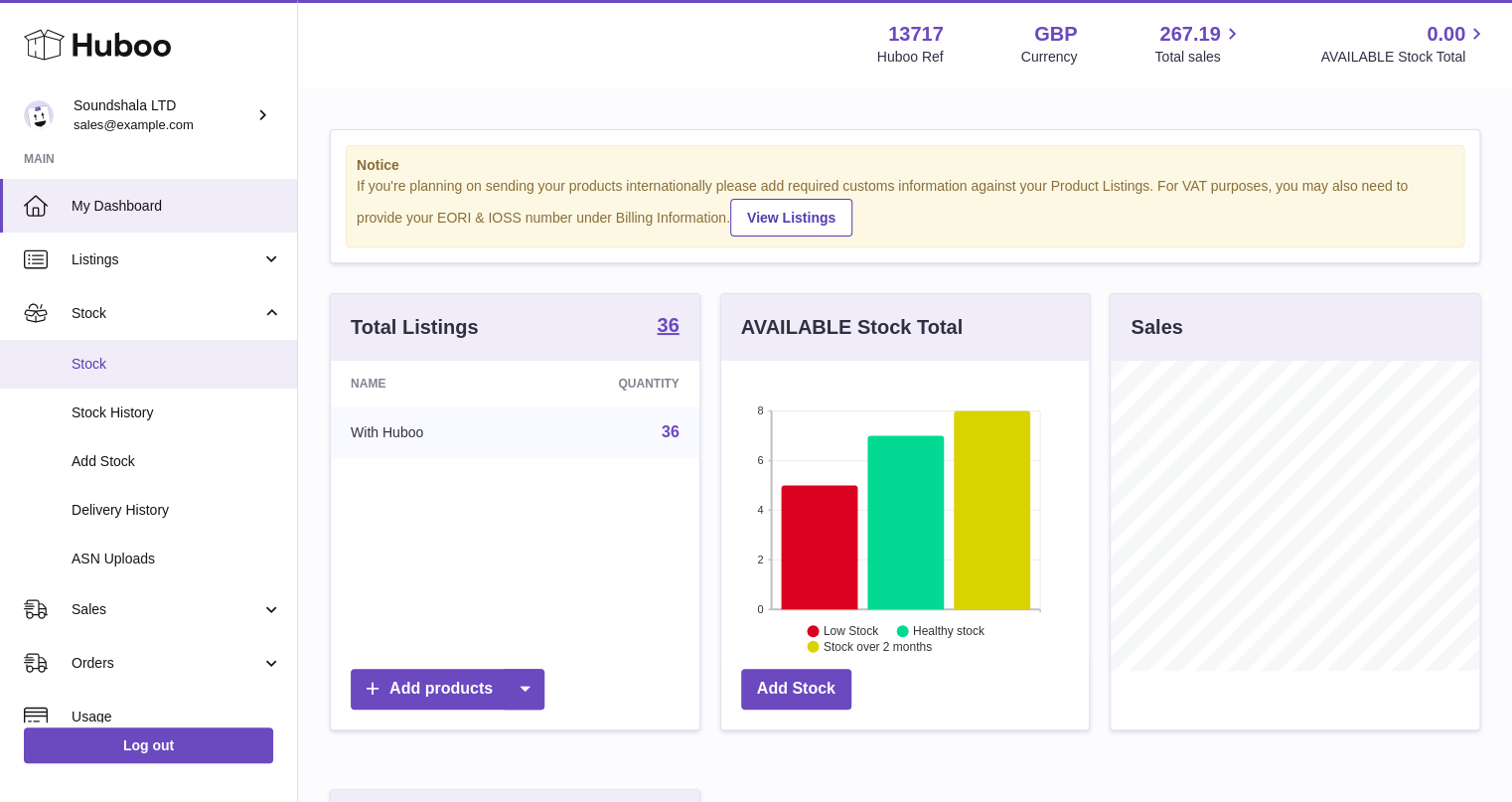 click on "Stock" at bounding box center [177, 364] 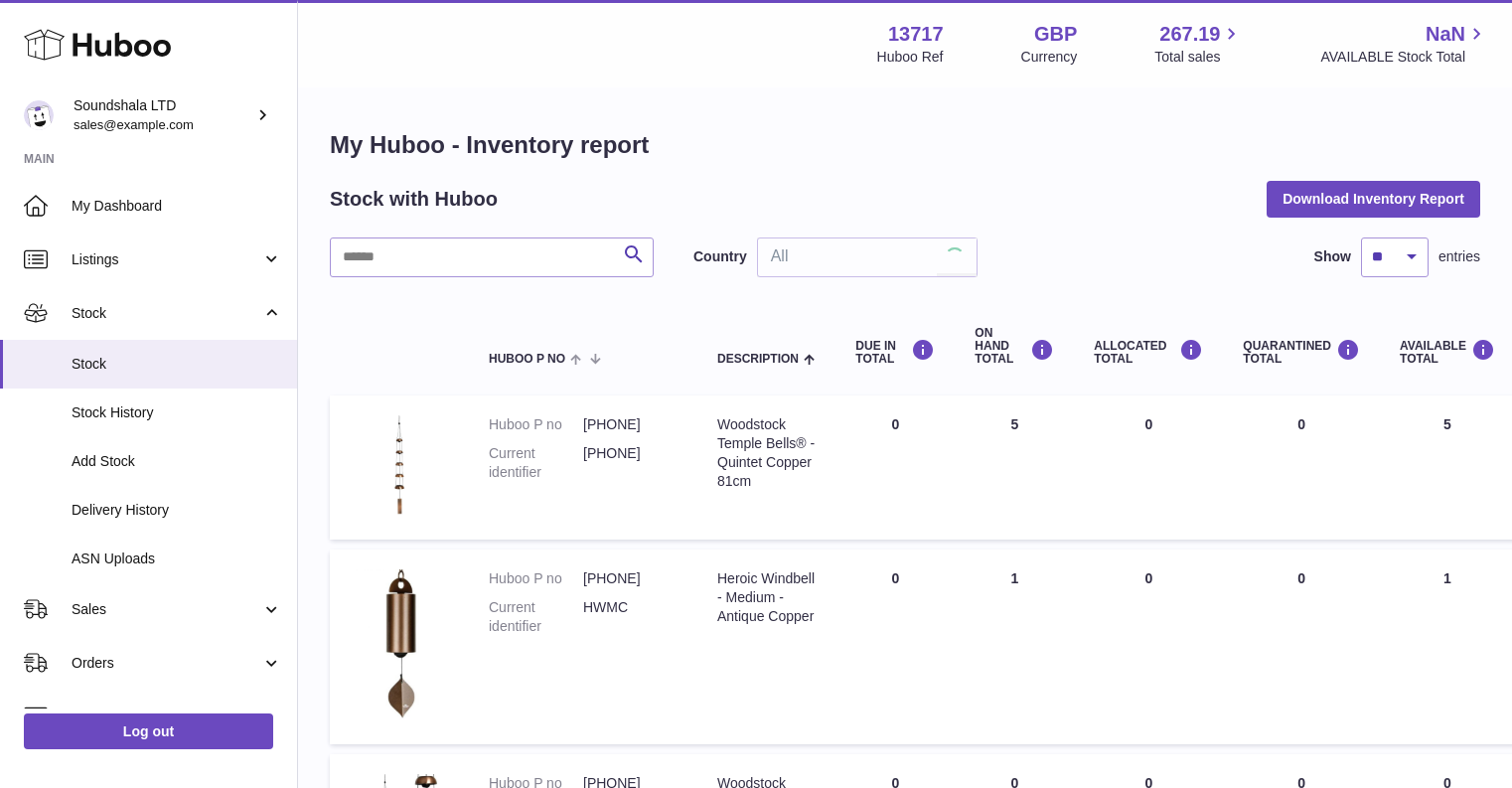 scroll, scrollTop: 0, scrollLeft: 0, axis: both 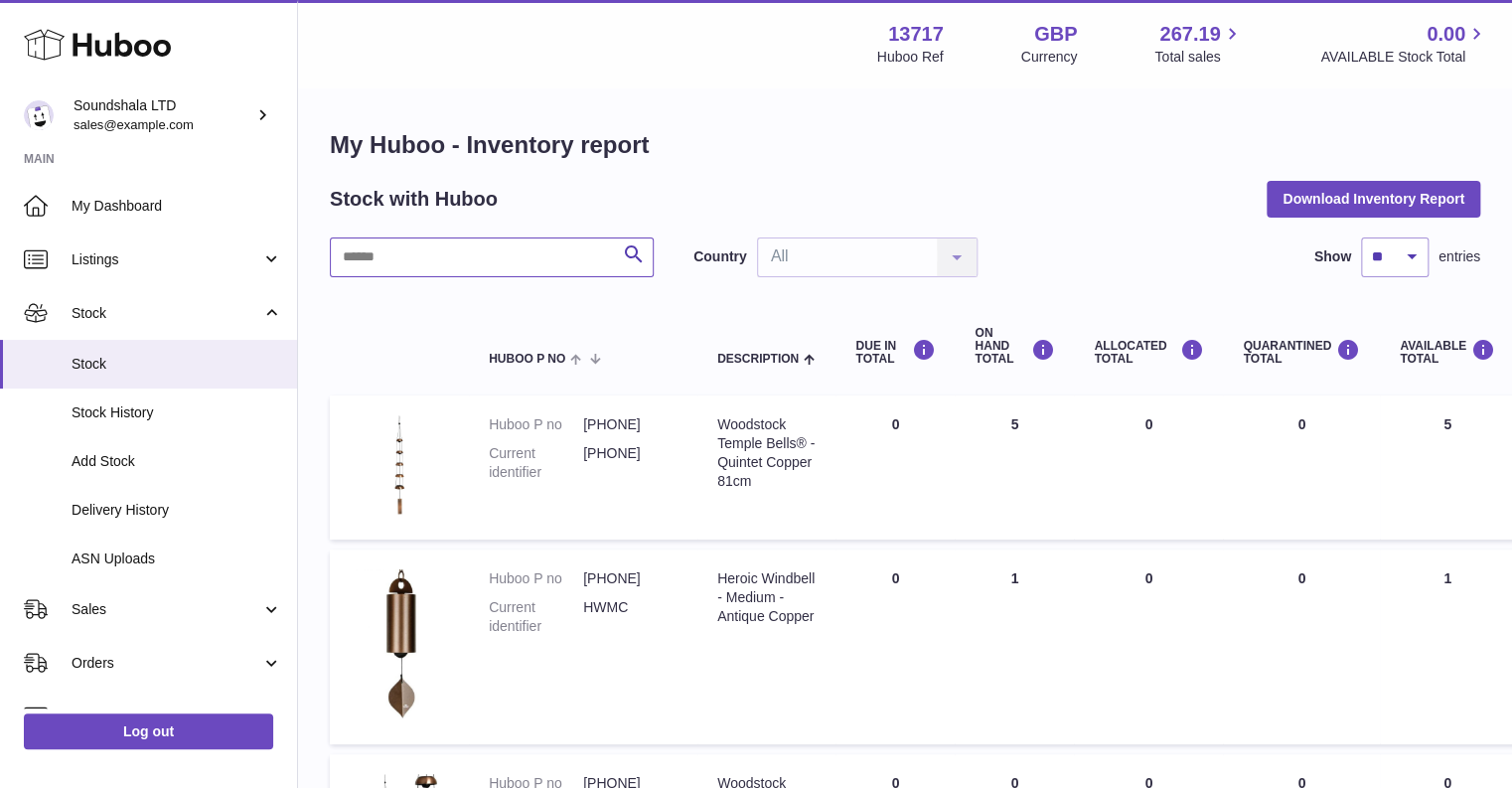 click at bounding box center (492, 257) 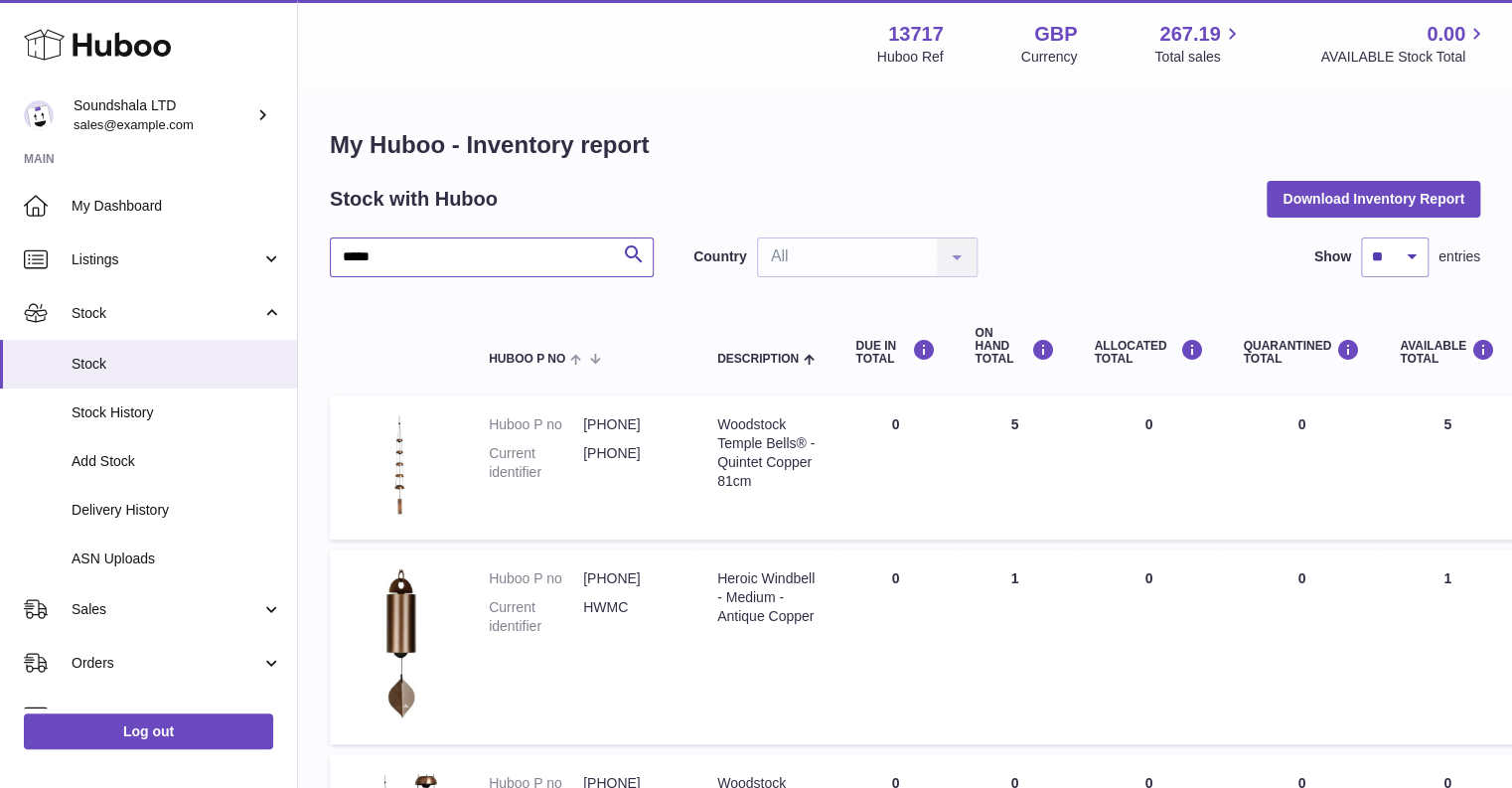 type on "*****" 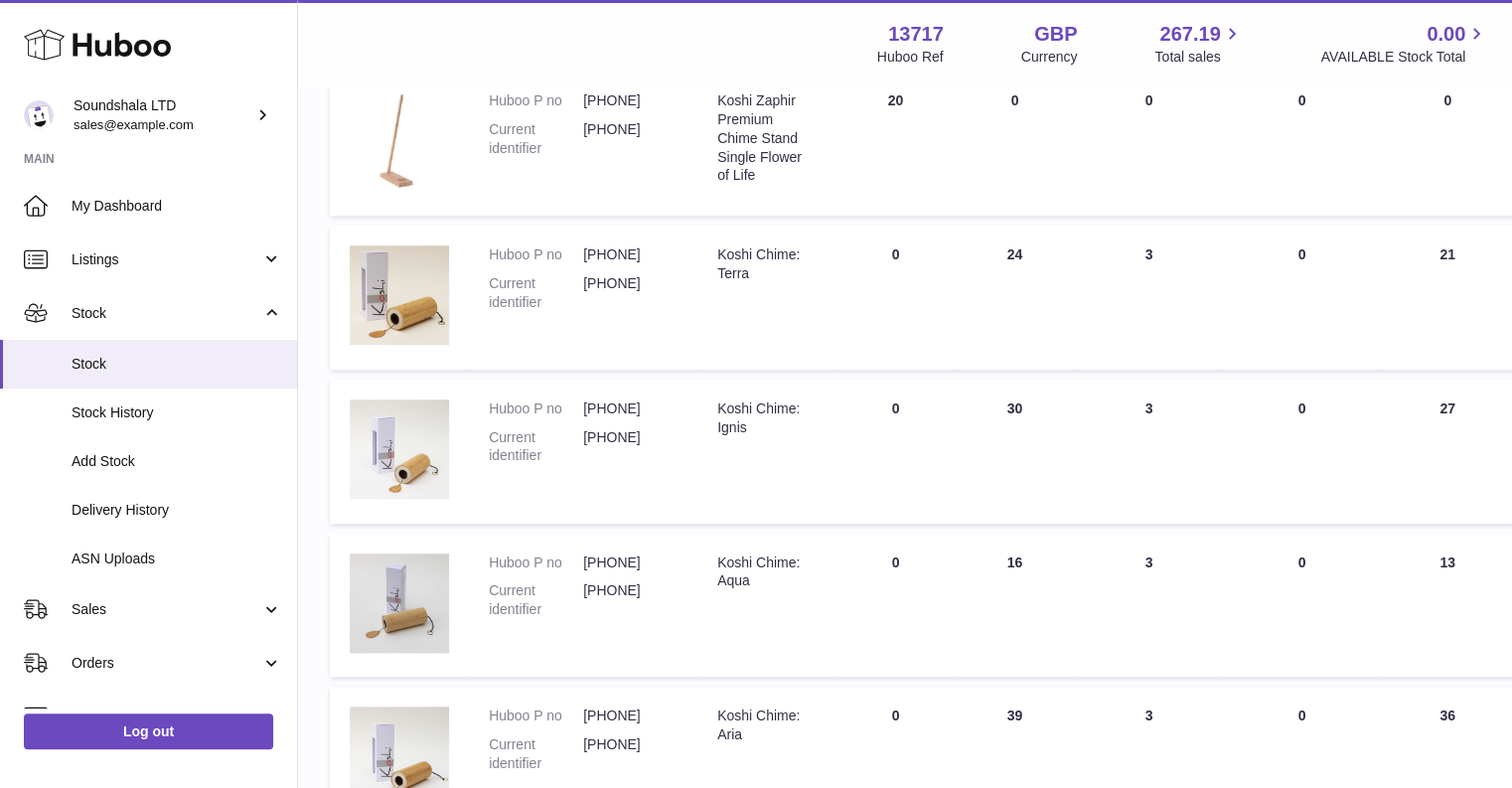 scroll, scrollTop: 715, scrollLeft: 0, axis: vertical 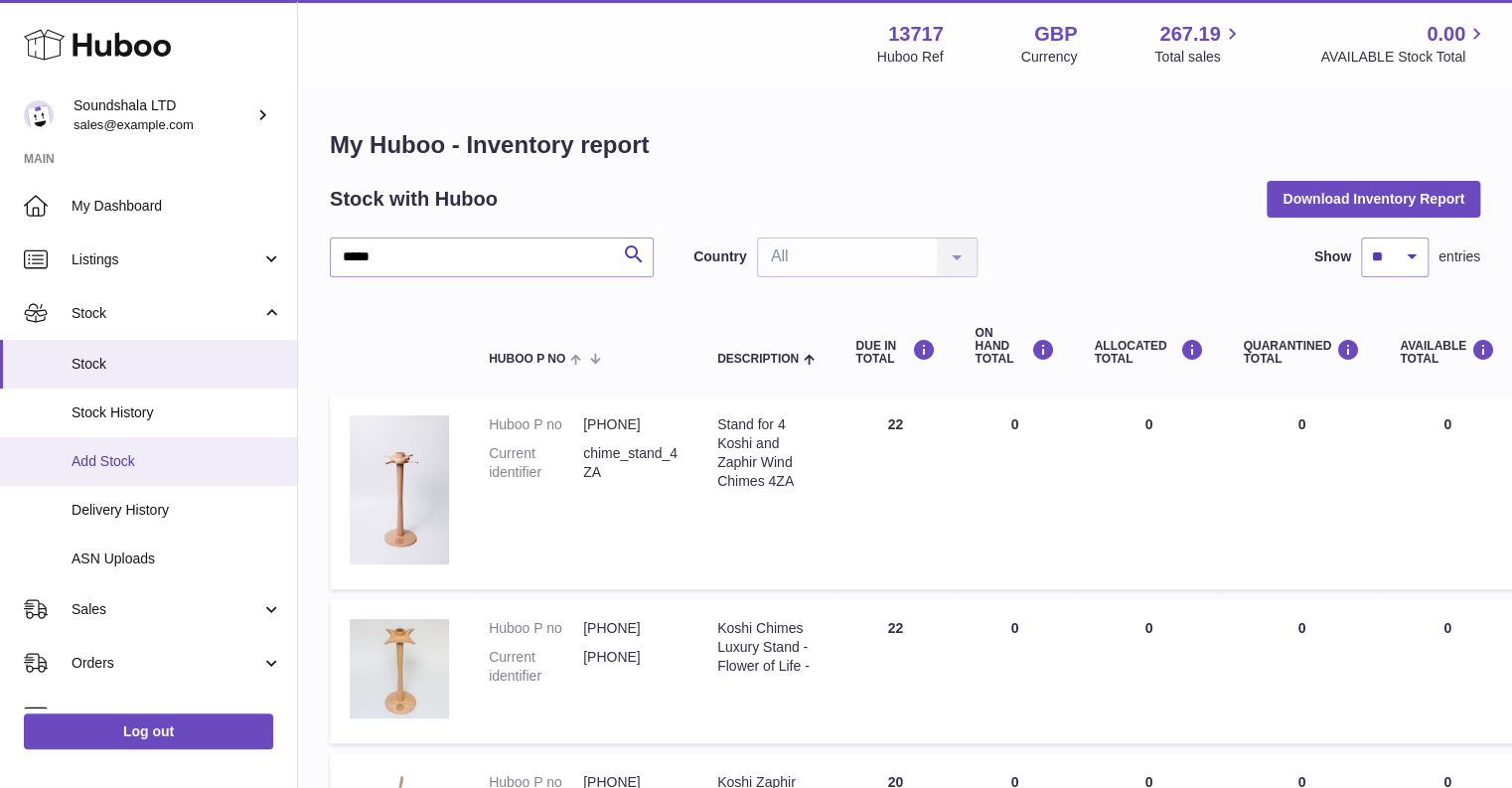 click on "Add Stock" at bounding box center (177, 461) 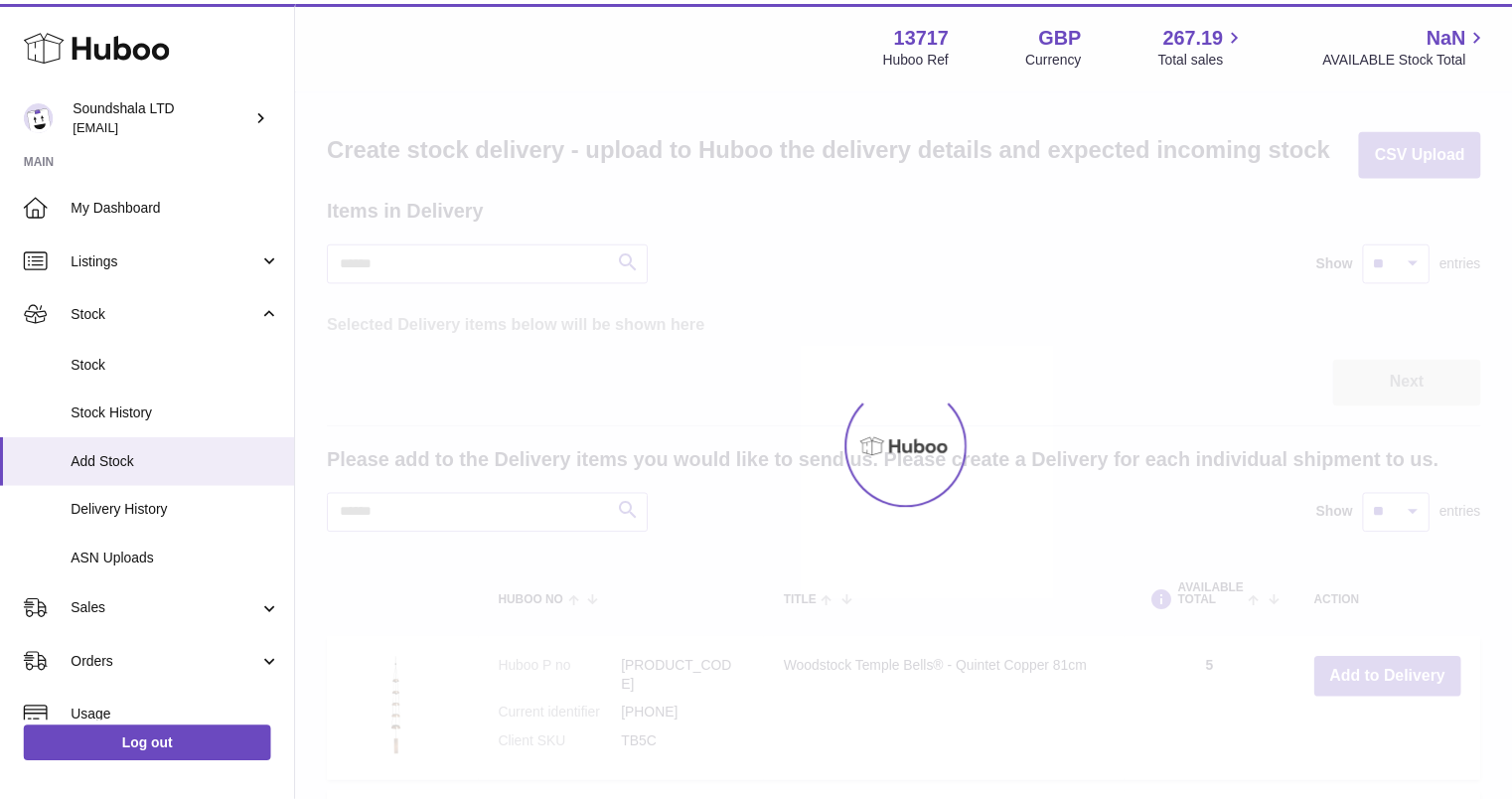 scroll, scrollTop: 0, scrollLeft: 0, axis: both 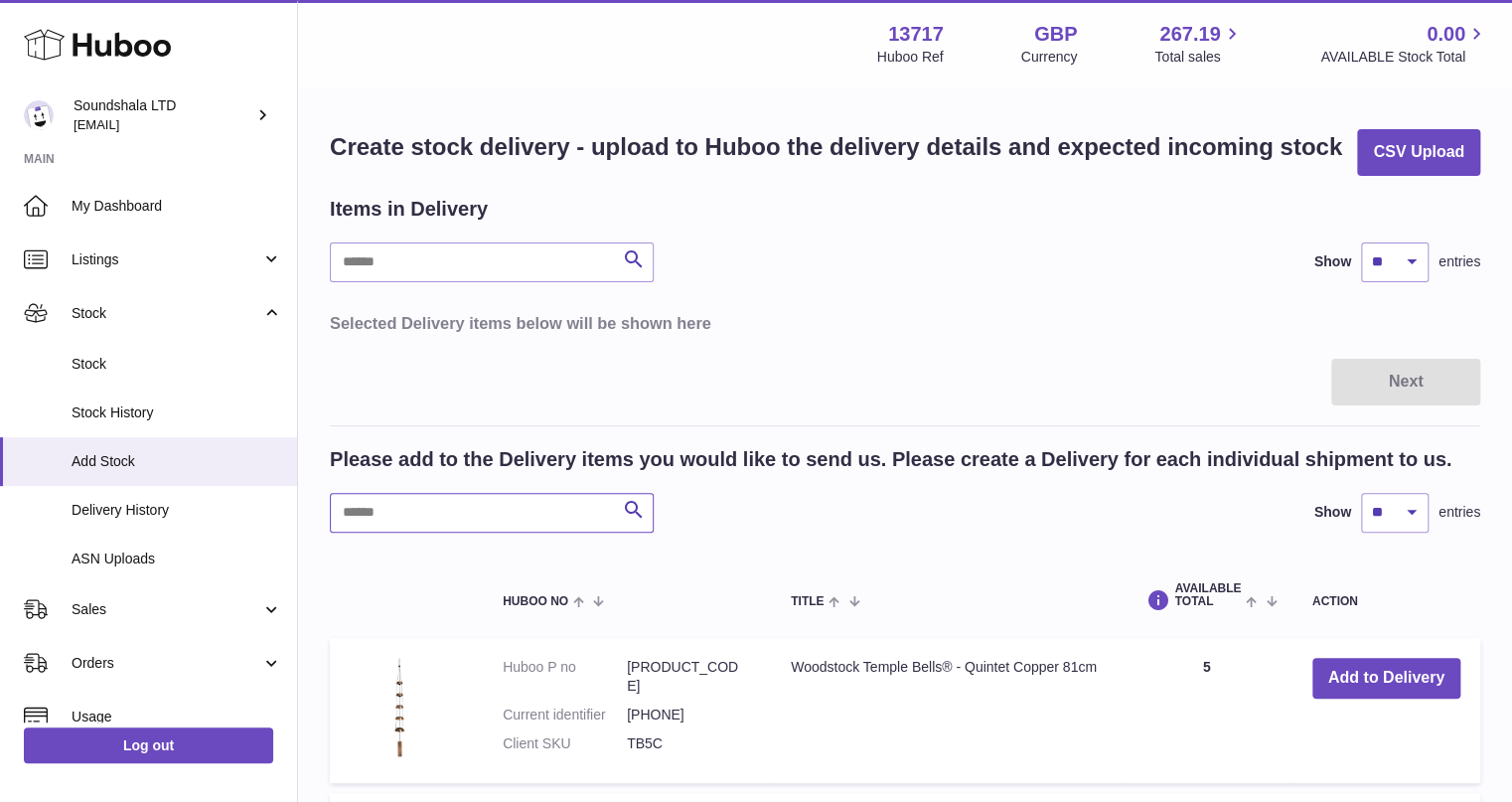 click at bounding box center (492, 513) 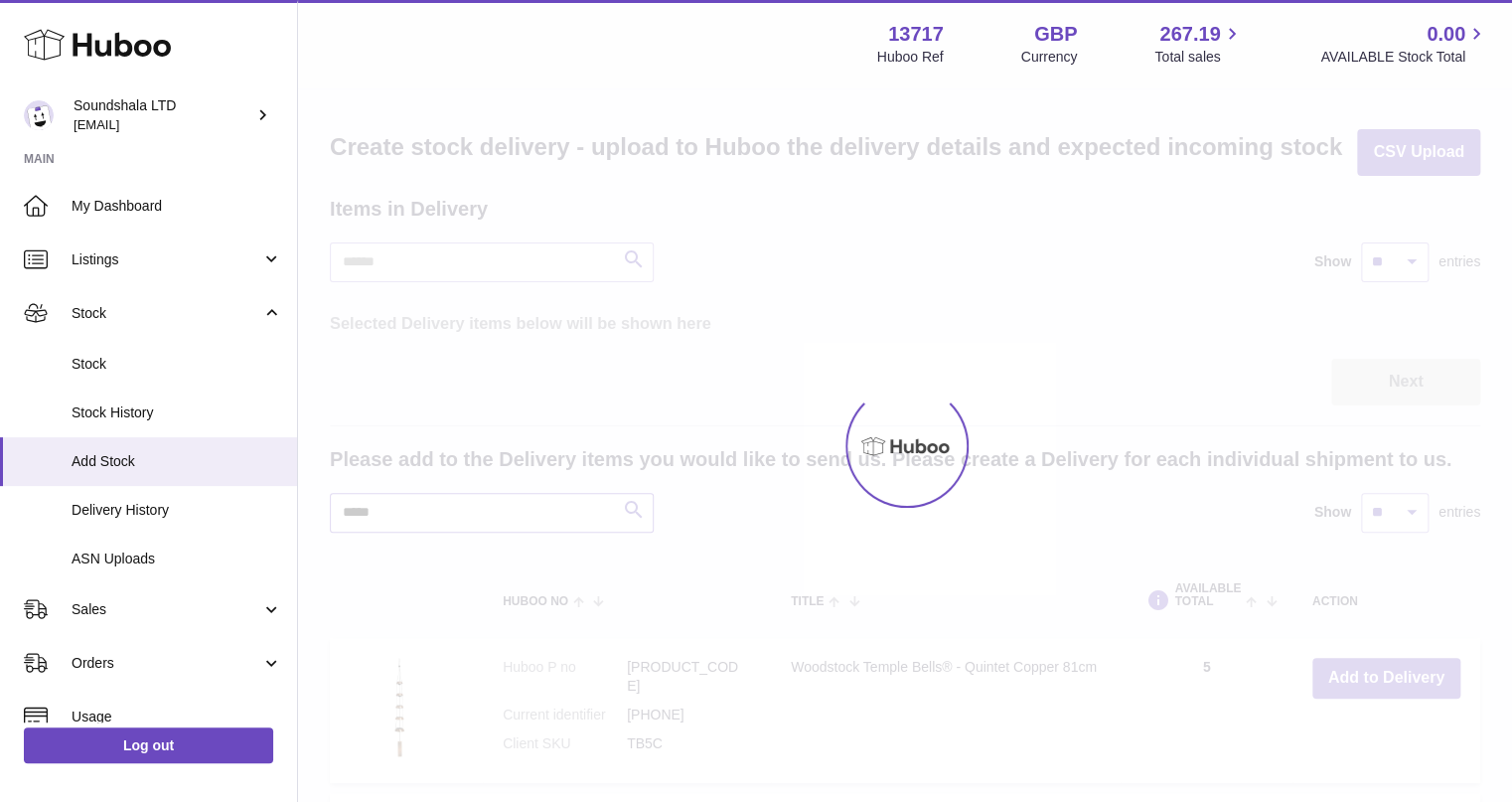 type on "*****" 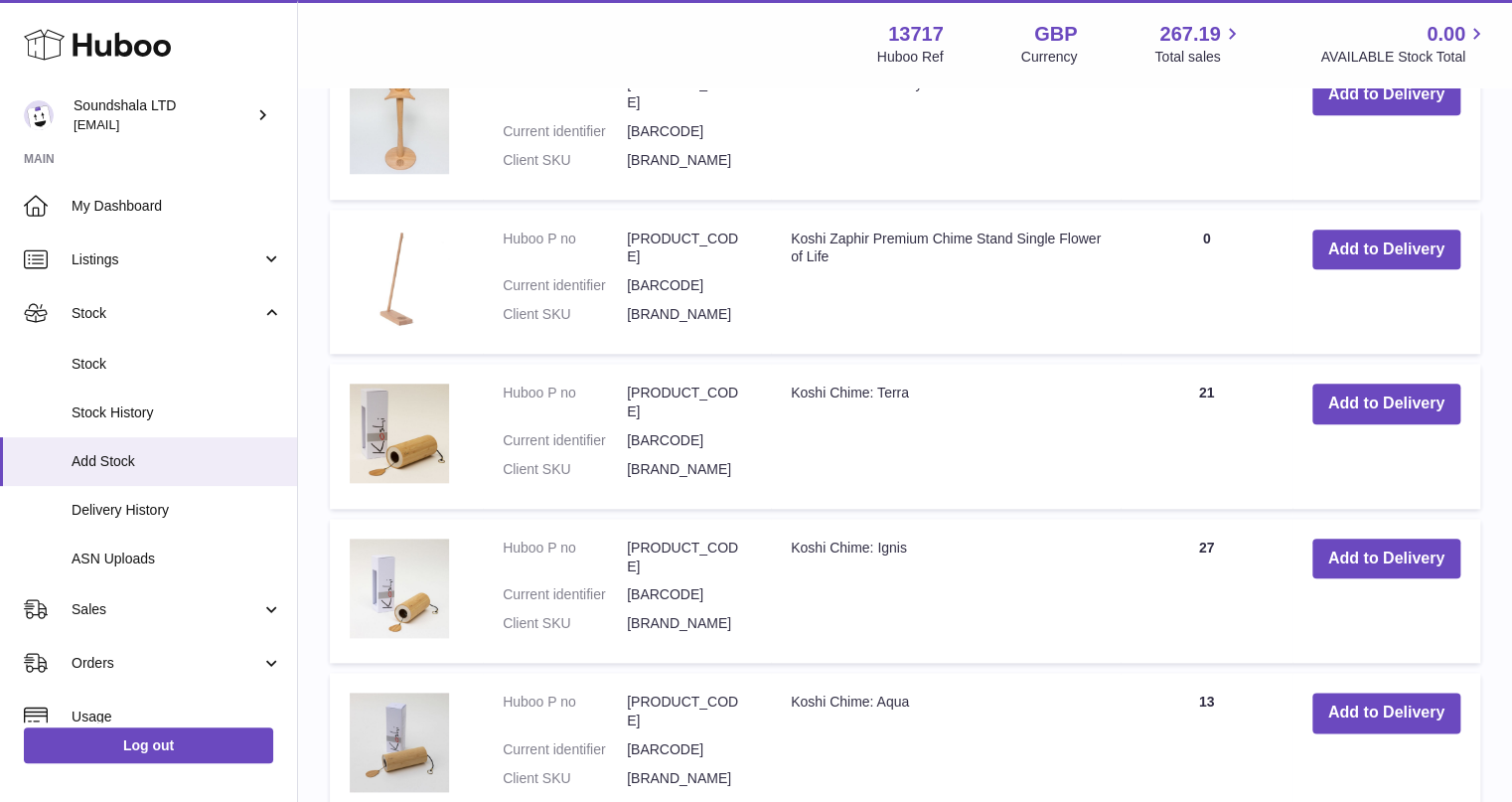 scroll, scrollTop: 835, scrollLeft: 0, axis: vertical 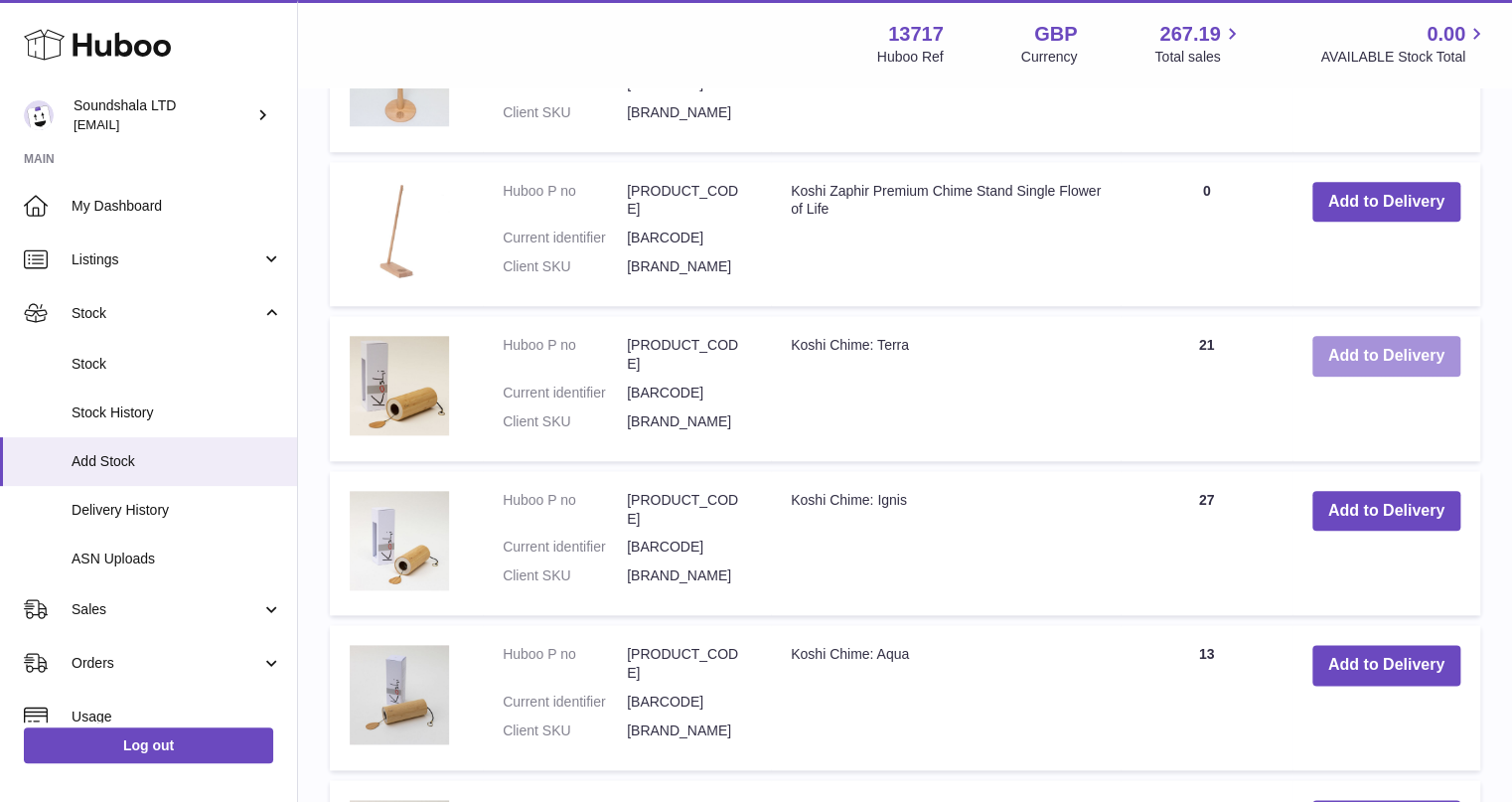 click on "Add to Delivery" at bounding box center [1386, 356] 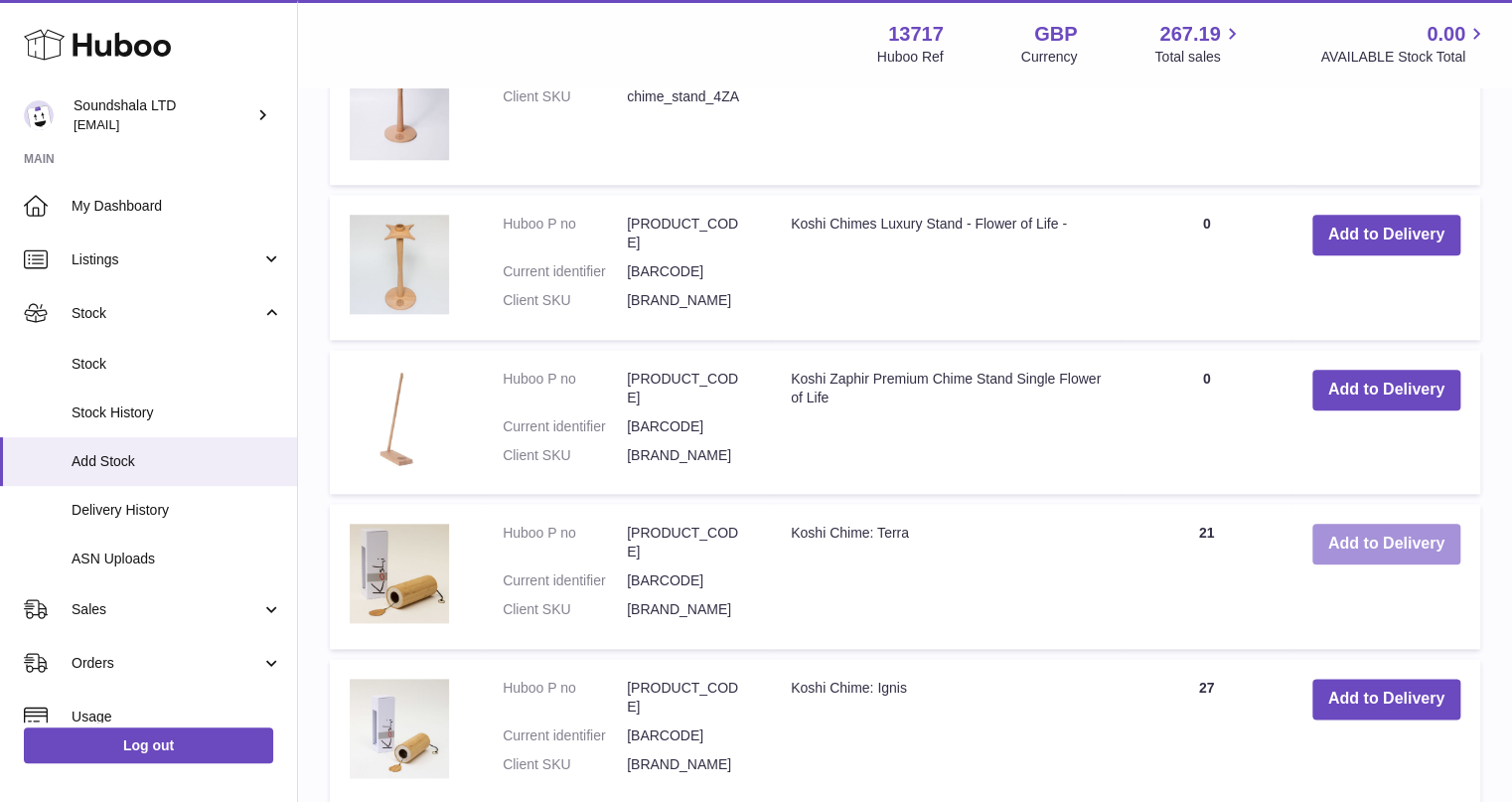 scroll, scrollTop: 1022, scrollLeft: 0, axis: vertical 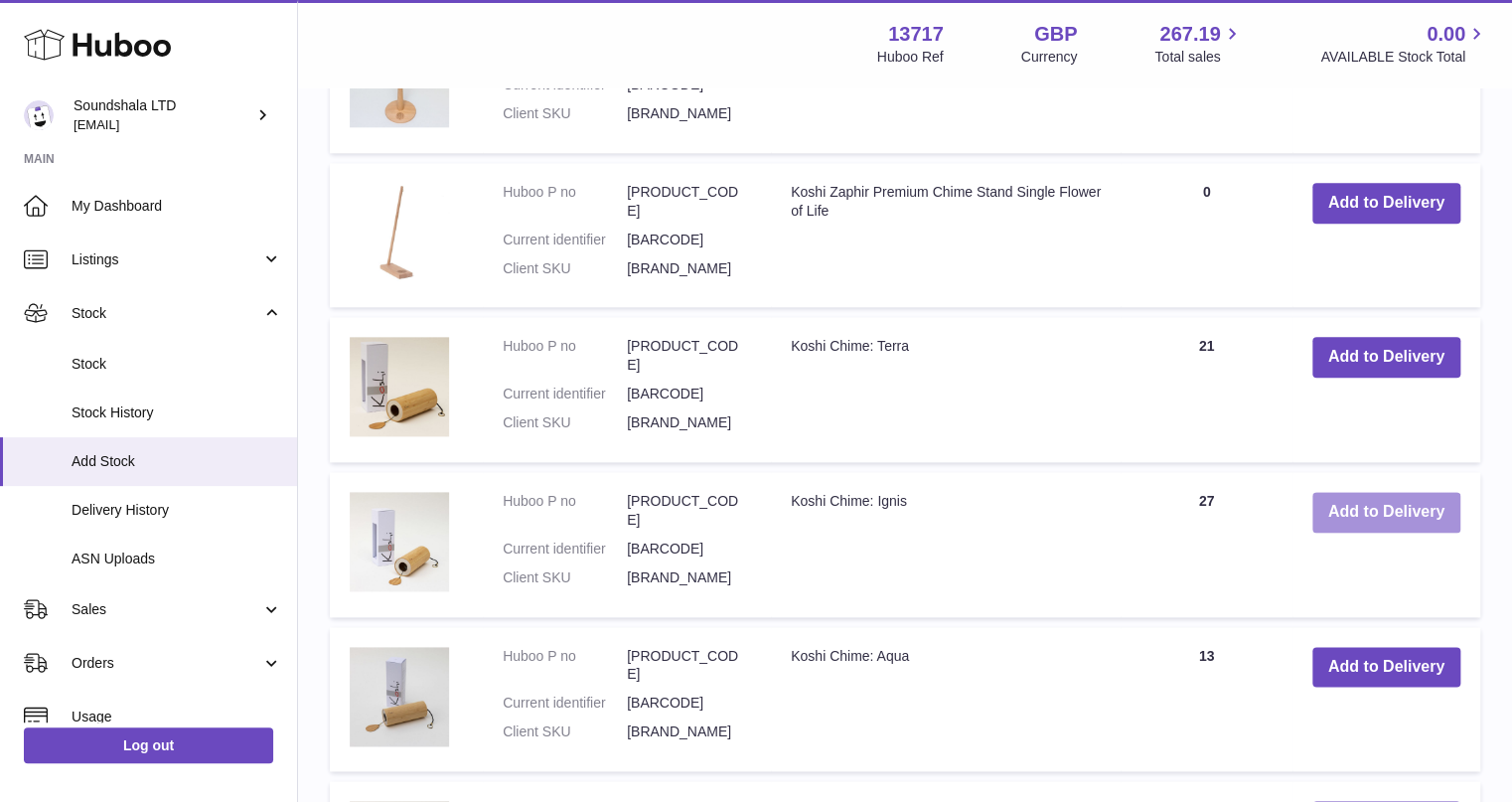 click on "Add to Delivery" at bounding box center [1386, 512] 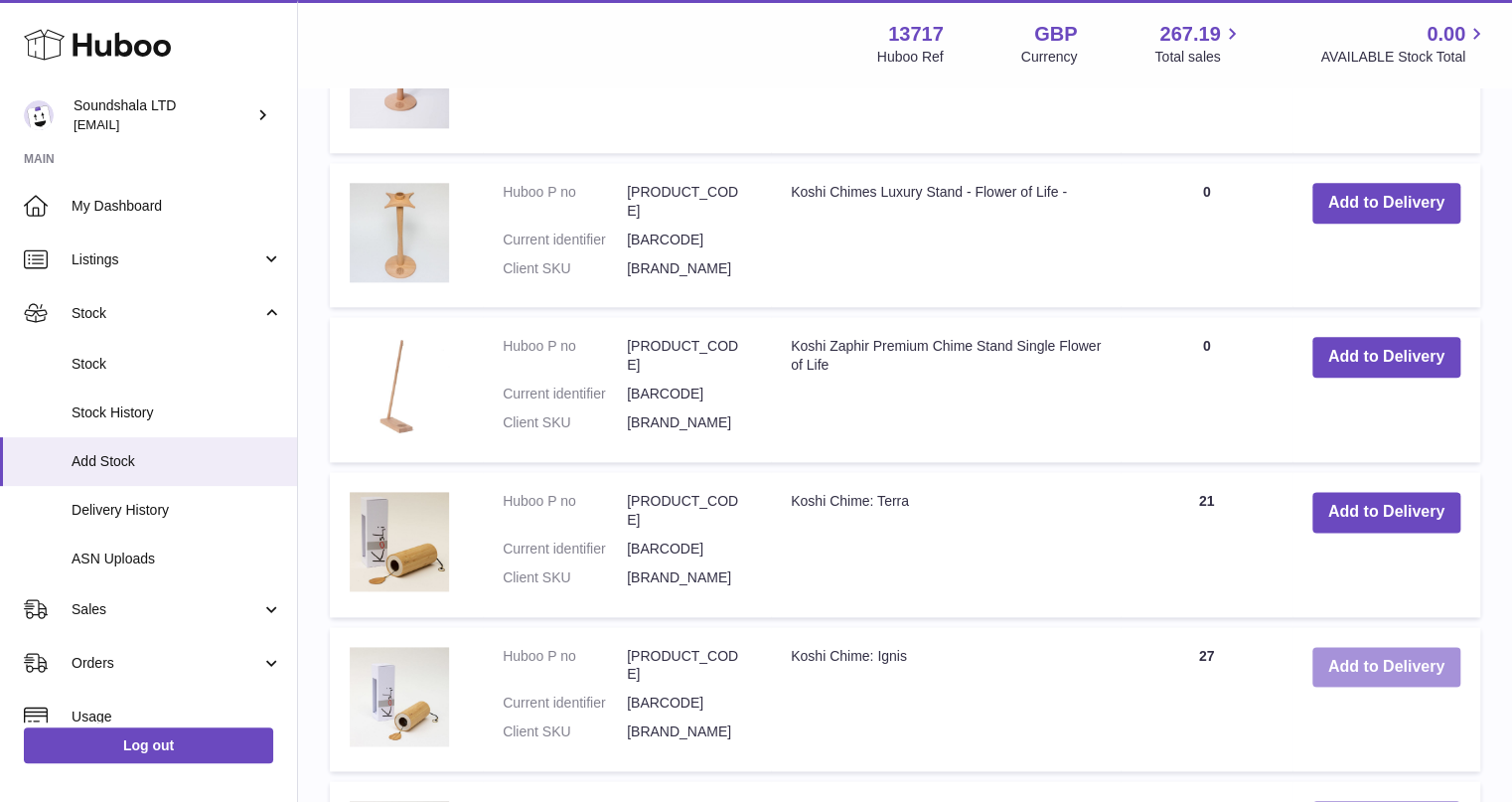 scroll, scrollTop: 1176, scrollLeft: 0, axis: vertical 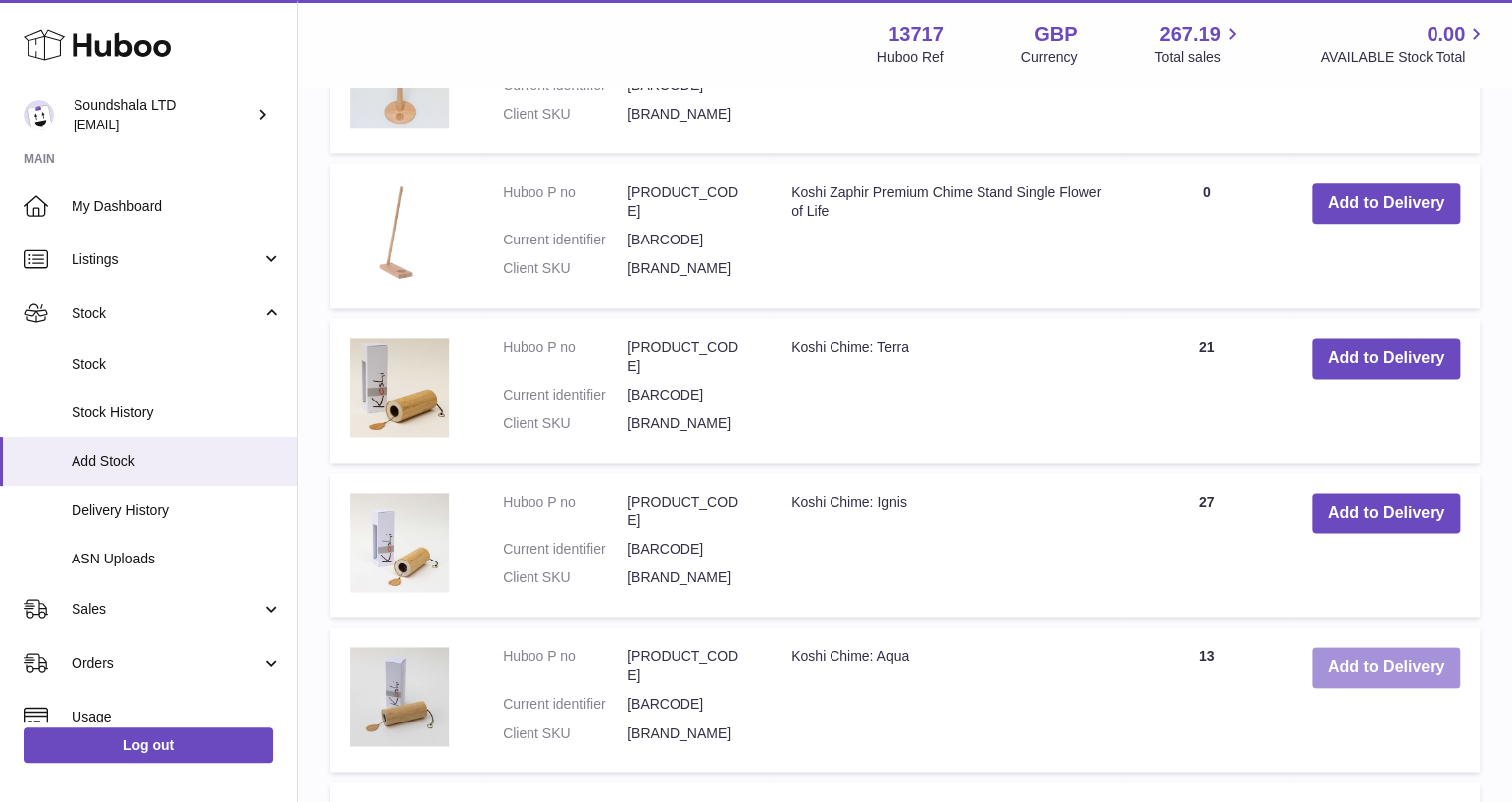 click on "Add to Delivery" at bounding box center (1386, 667) 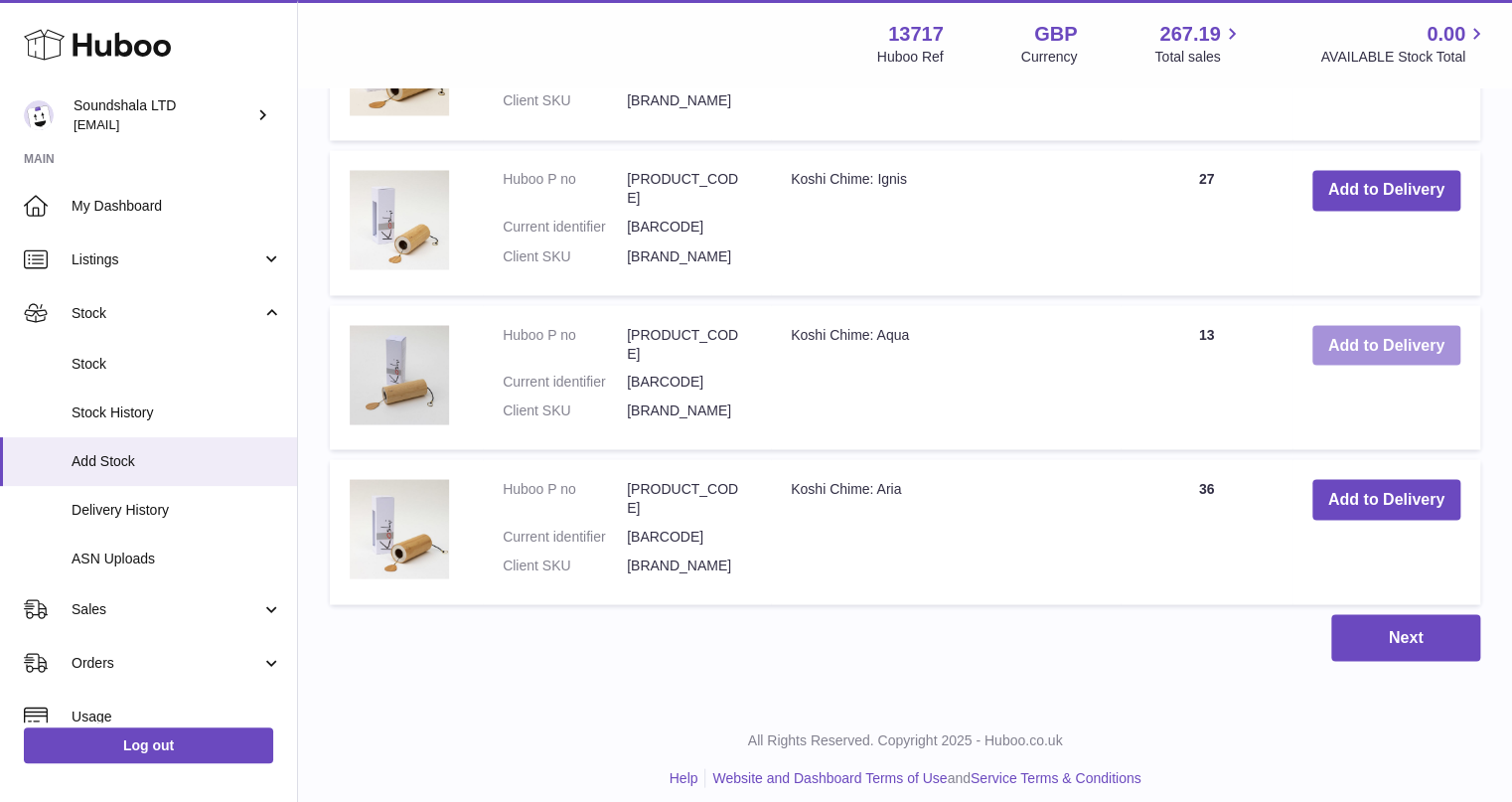 scroll, scrollTop: 1660, scrollLeft: 0, axis: vertical 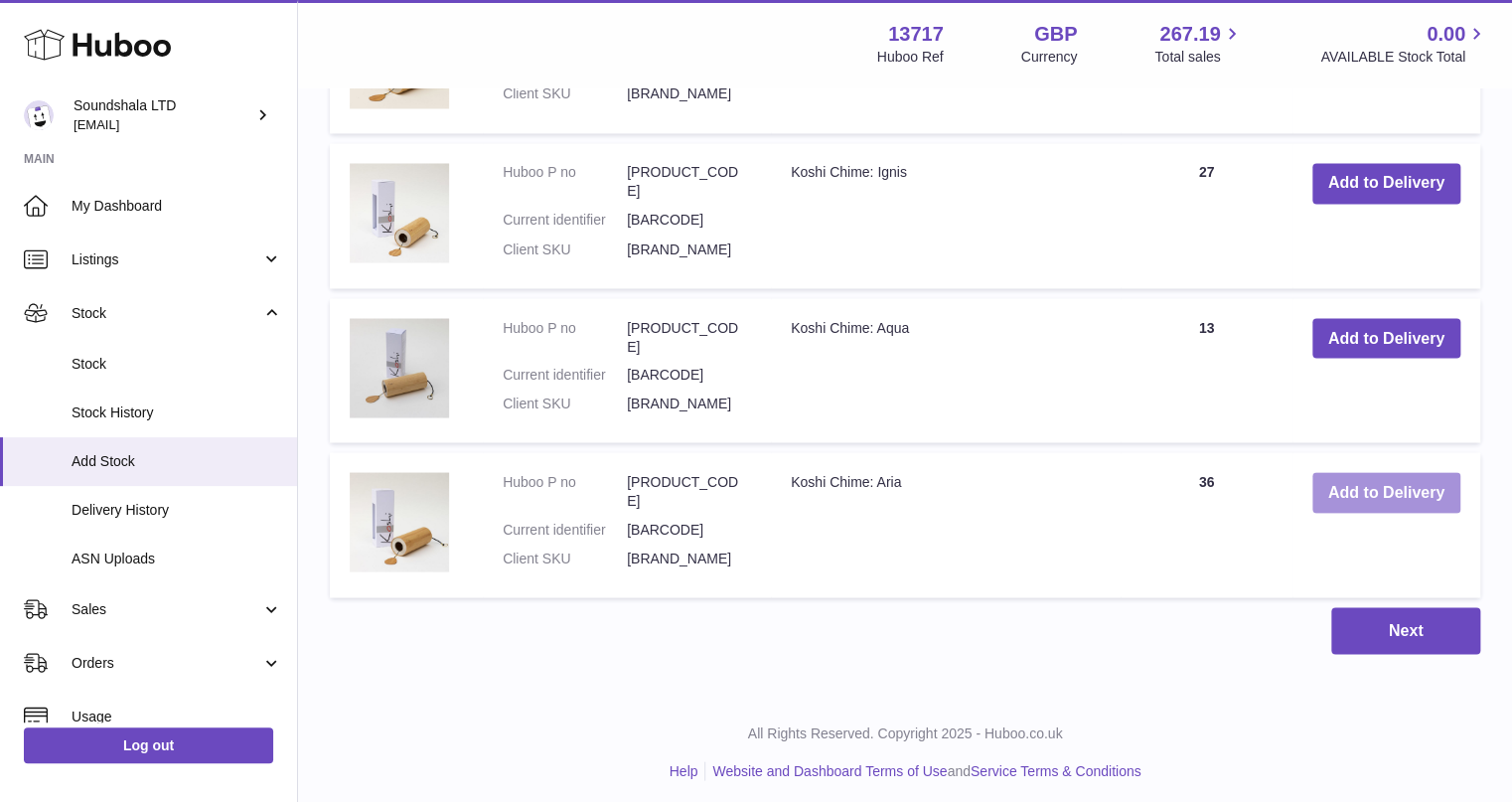 click on "Add to Delivery" at bounding box center (1386, 492) 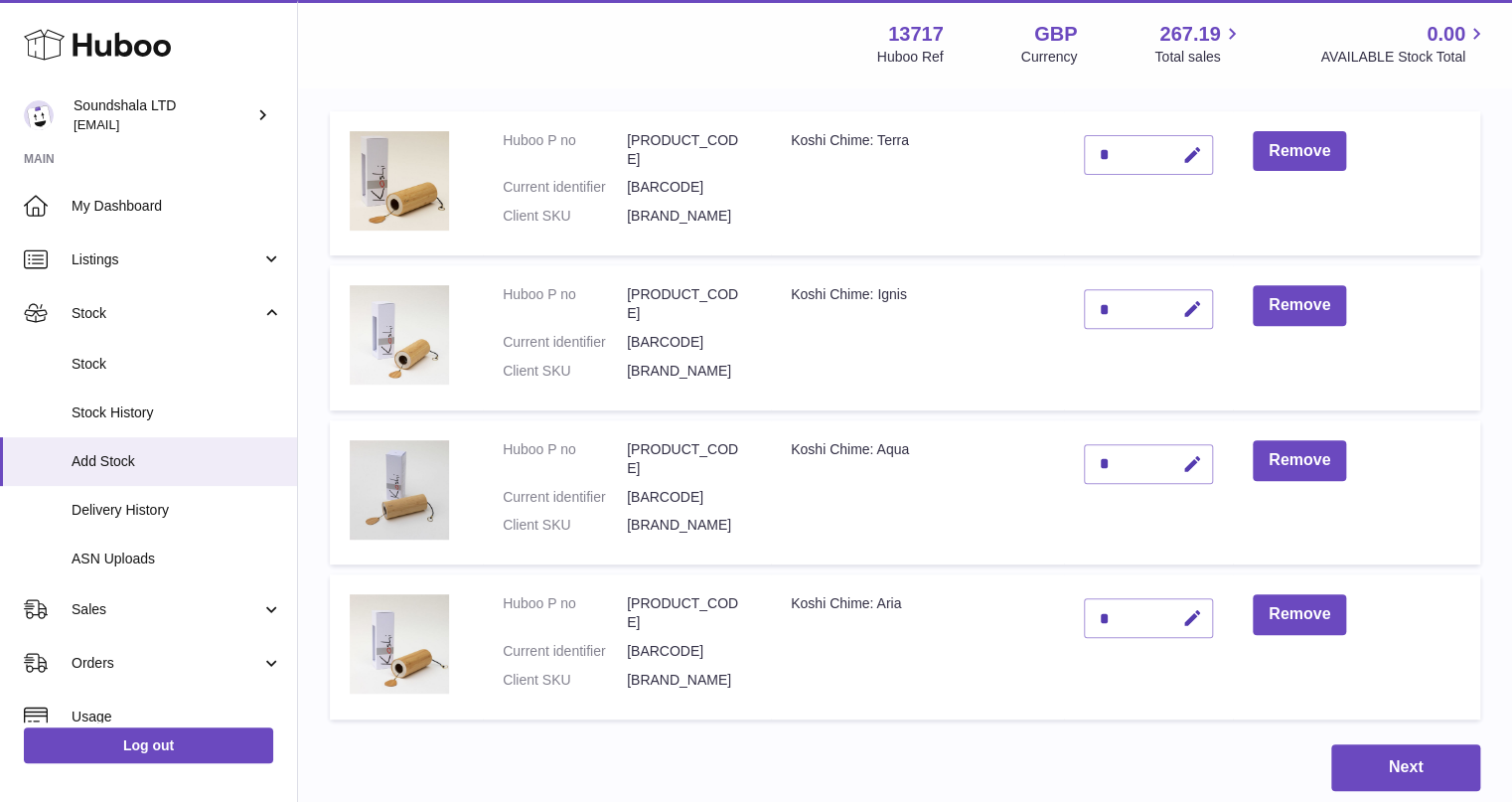 scroll, scrollTop: 262, scrollLeft: 0, axis: vertical 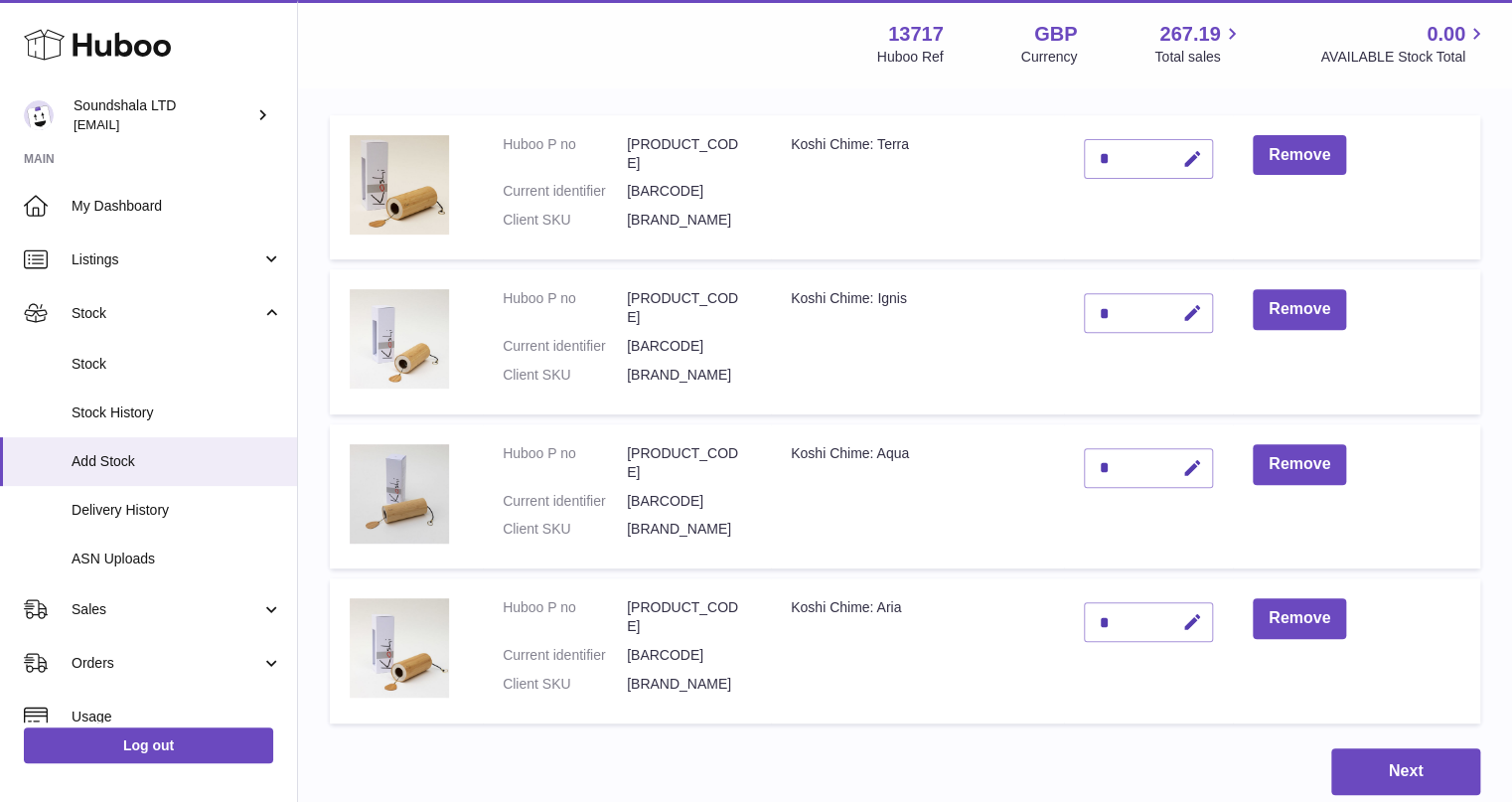 type 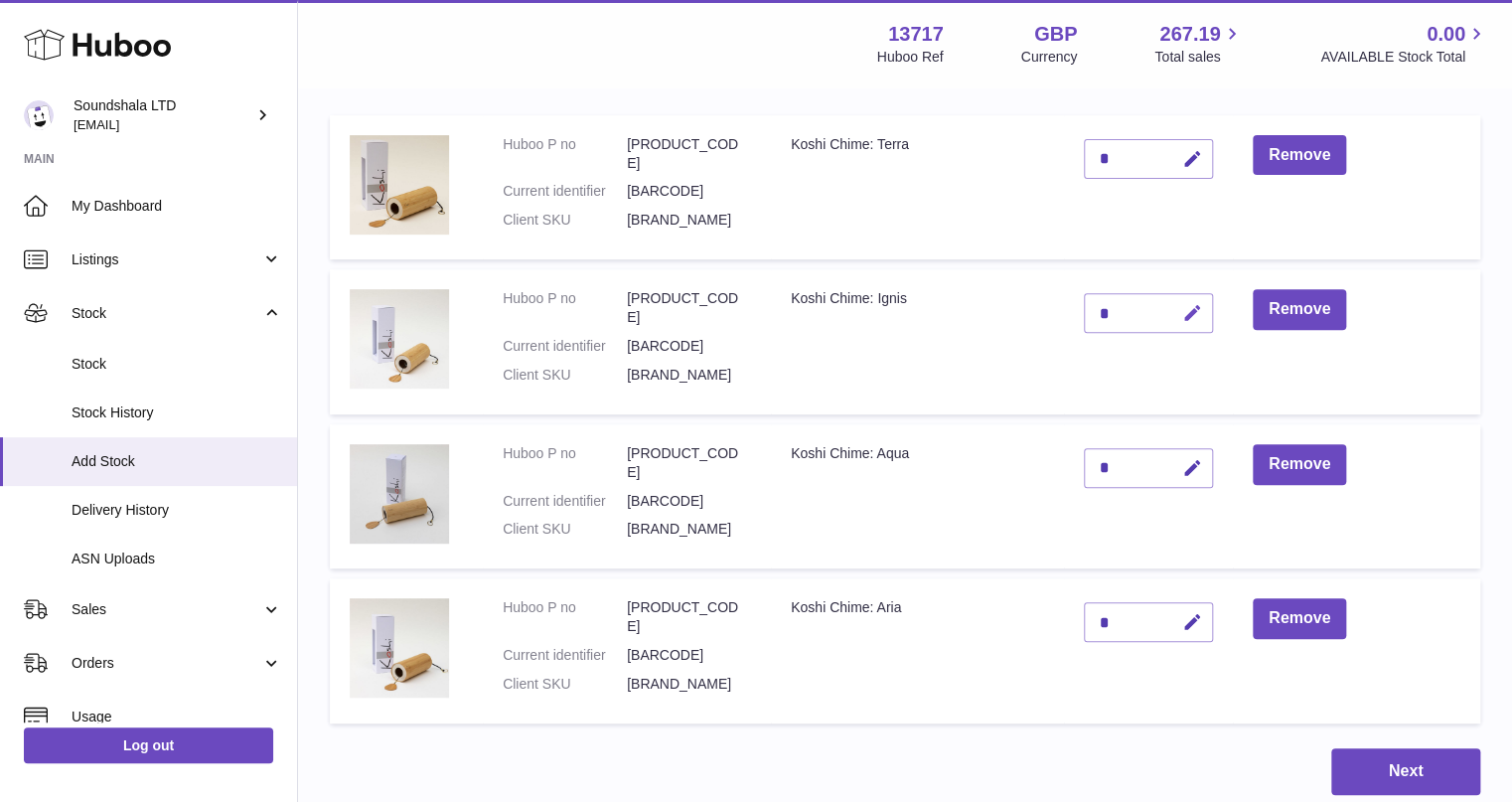 click at bounding box center [1192, 313] 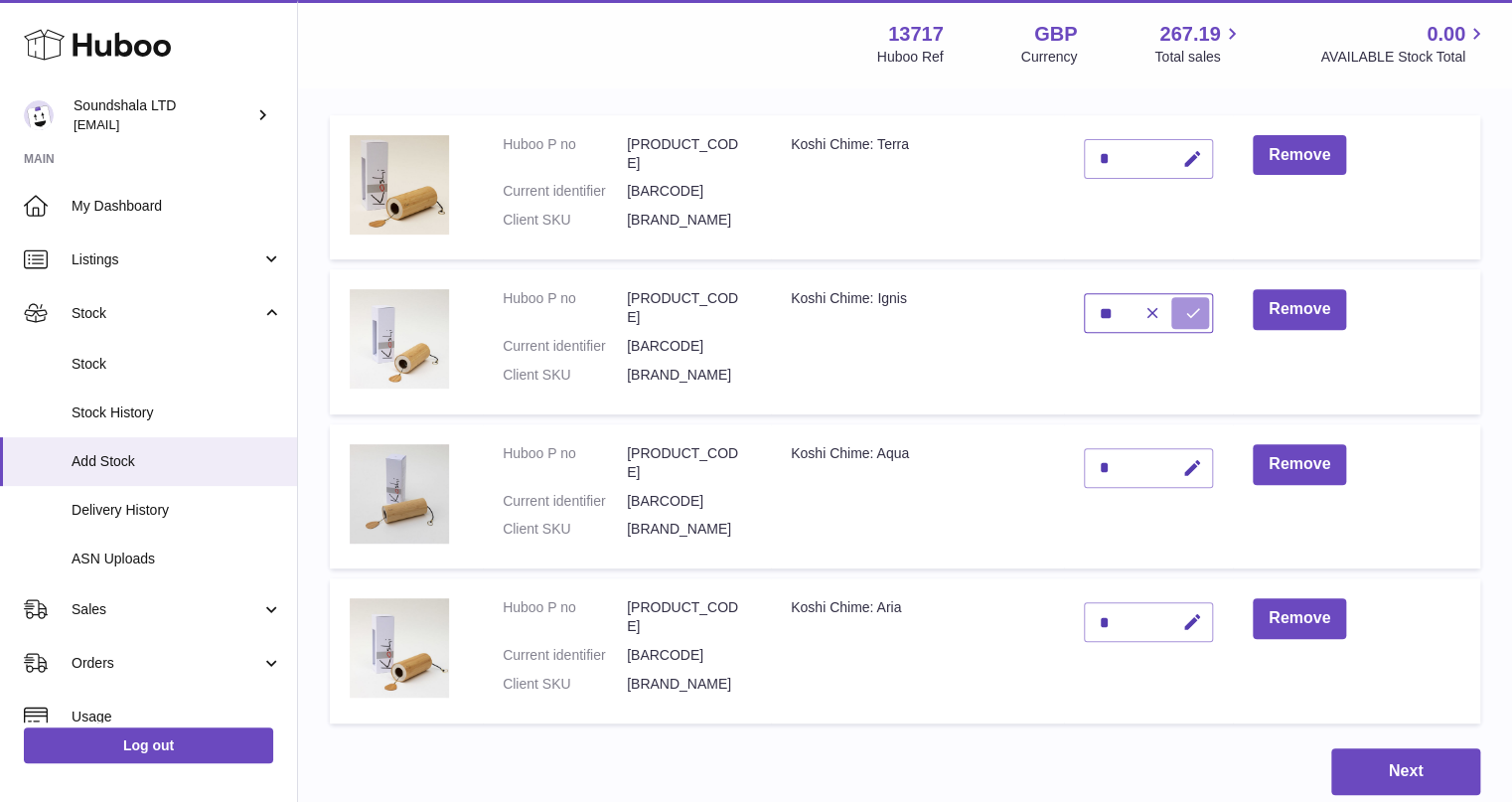 type on "**" 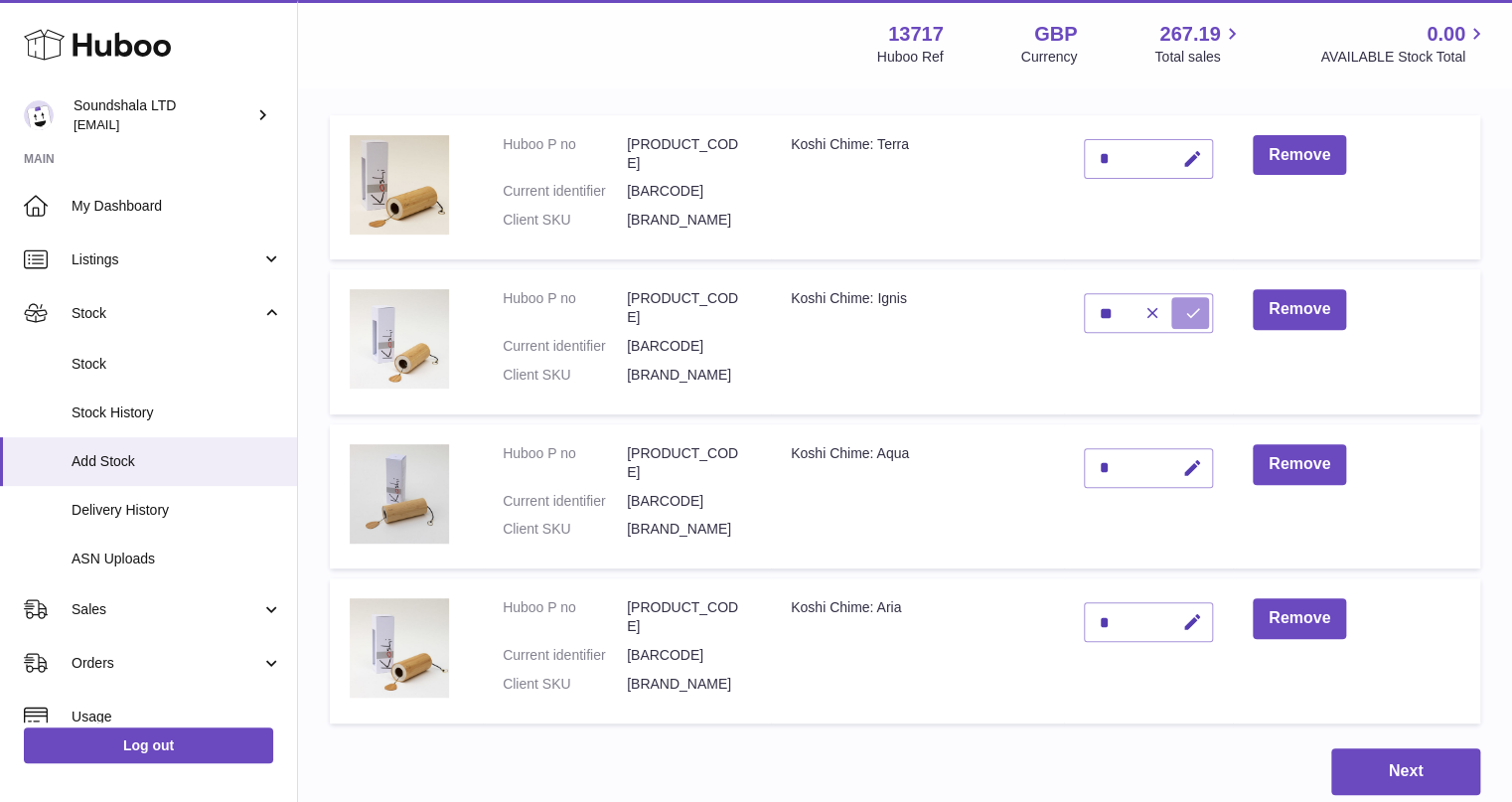click at bounding box center (1193, 313) 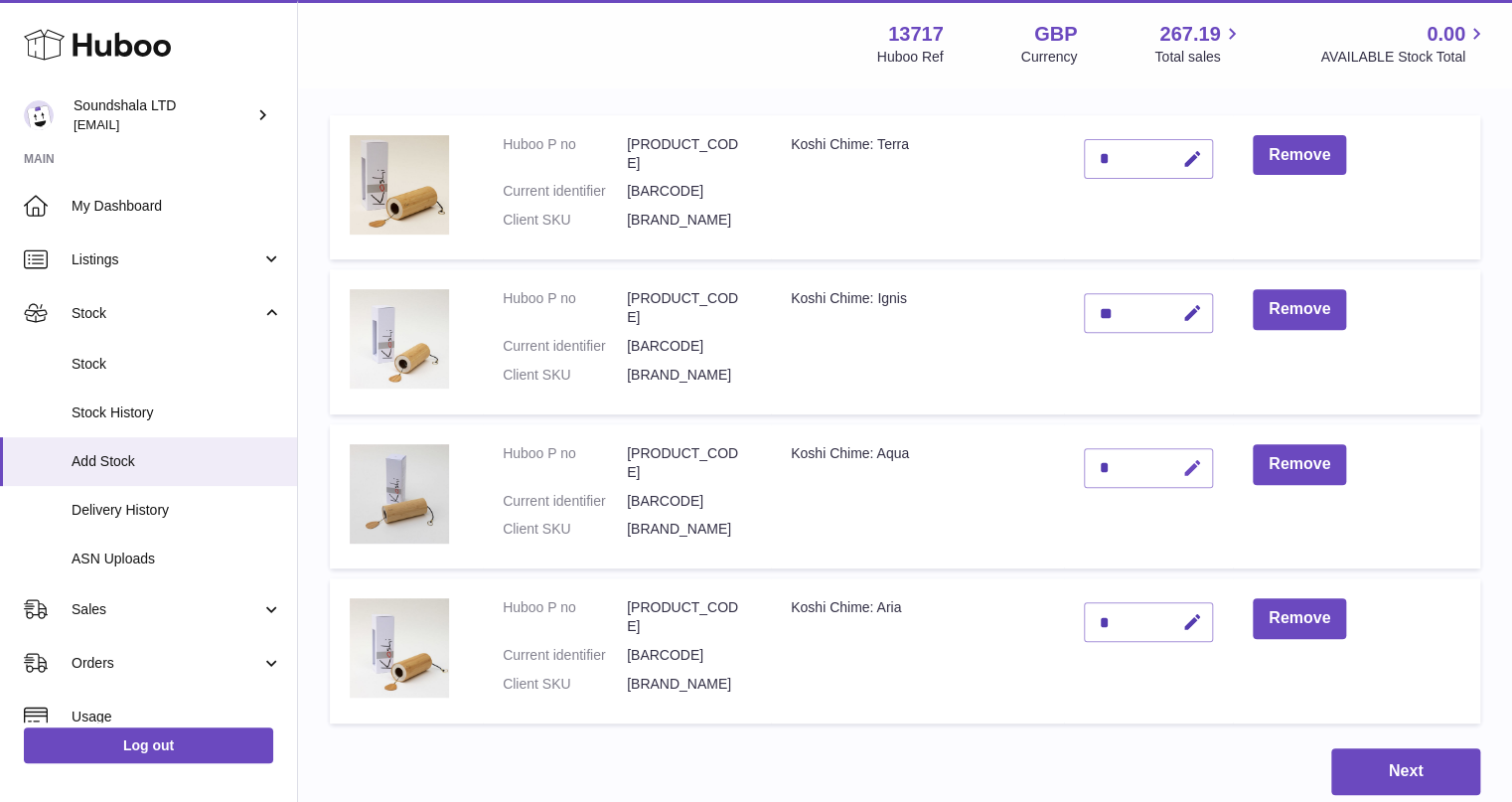 click at bounding box center (1192, 468) 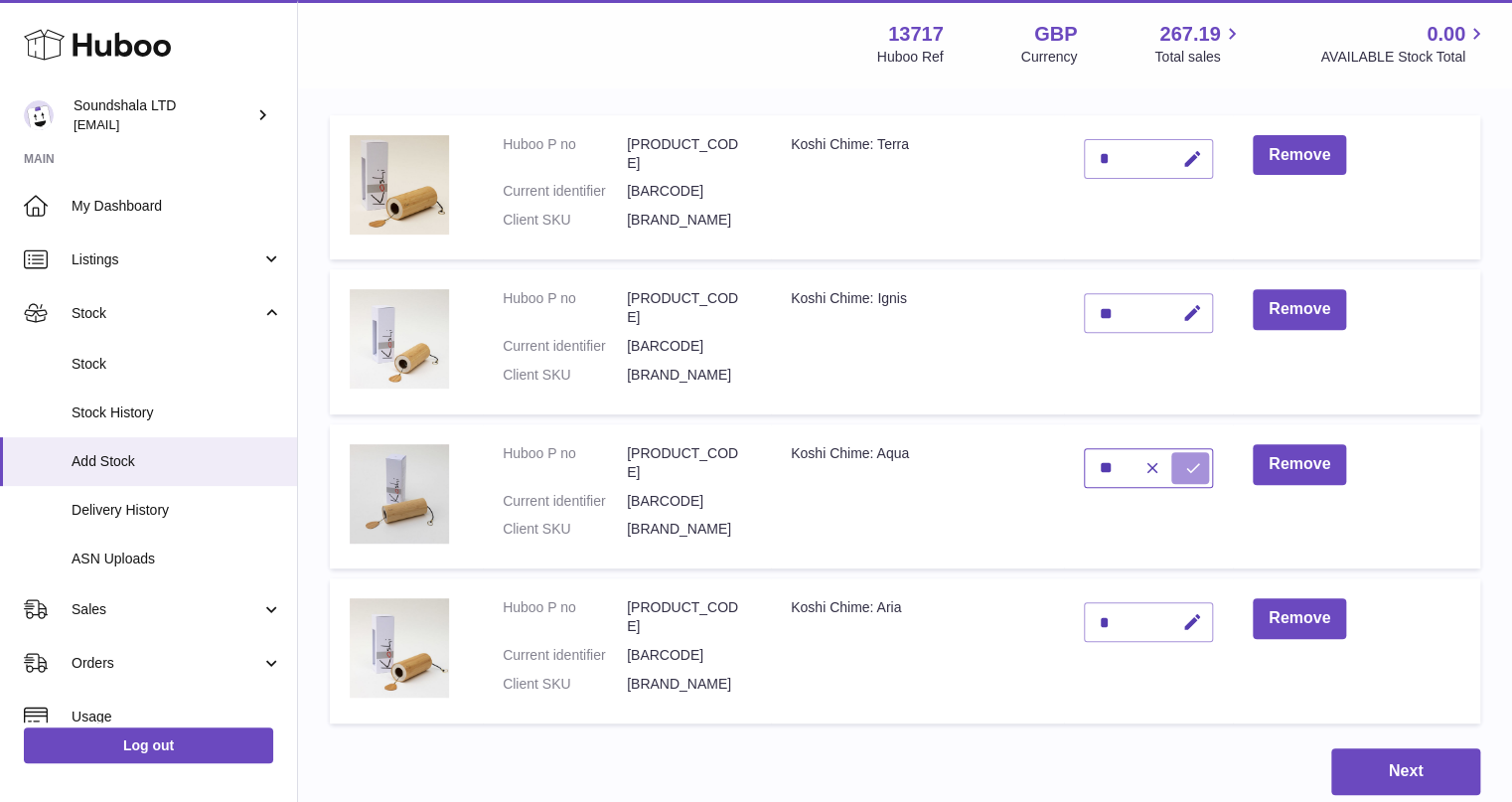 type on "**" 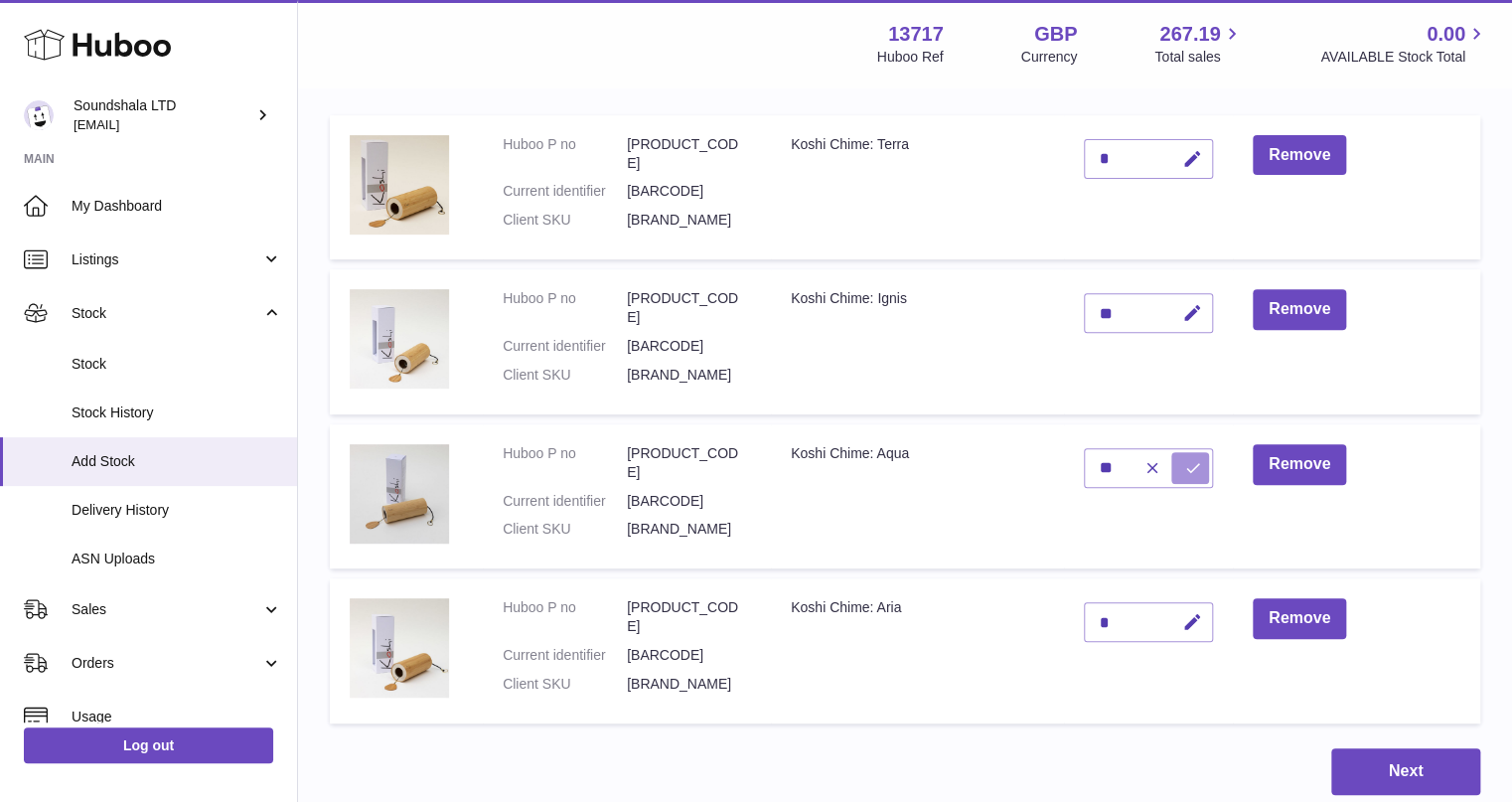 click at bounding box center (1193, 468) 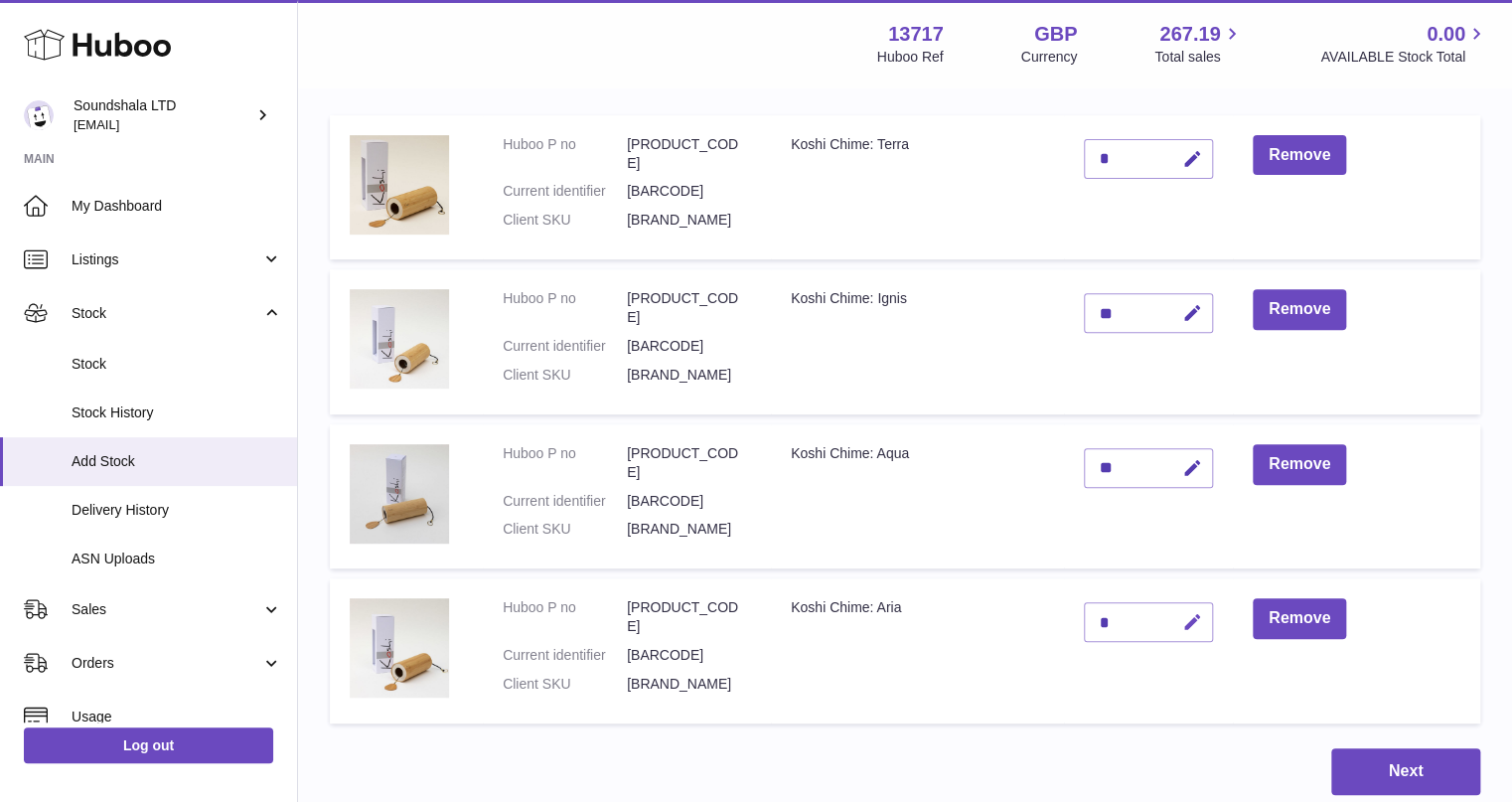click at bounding box center (1192, 622) 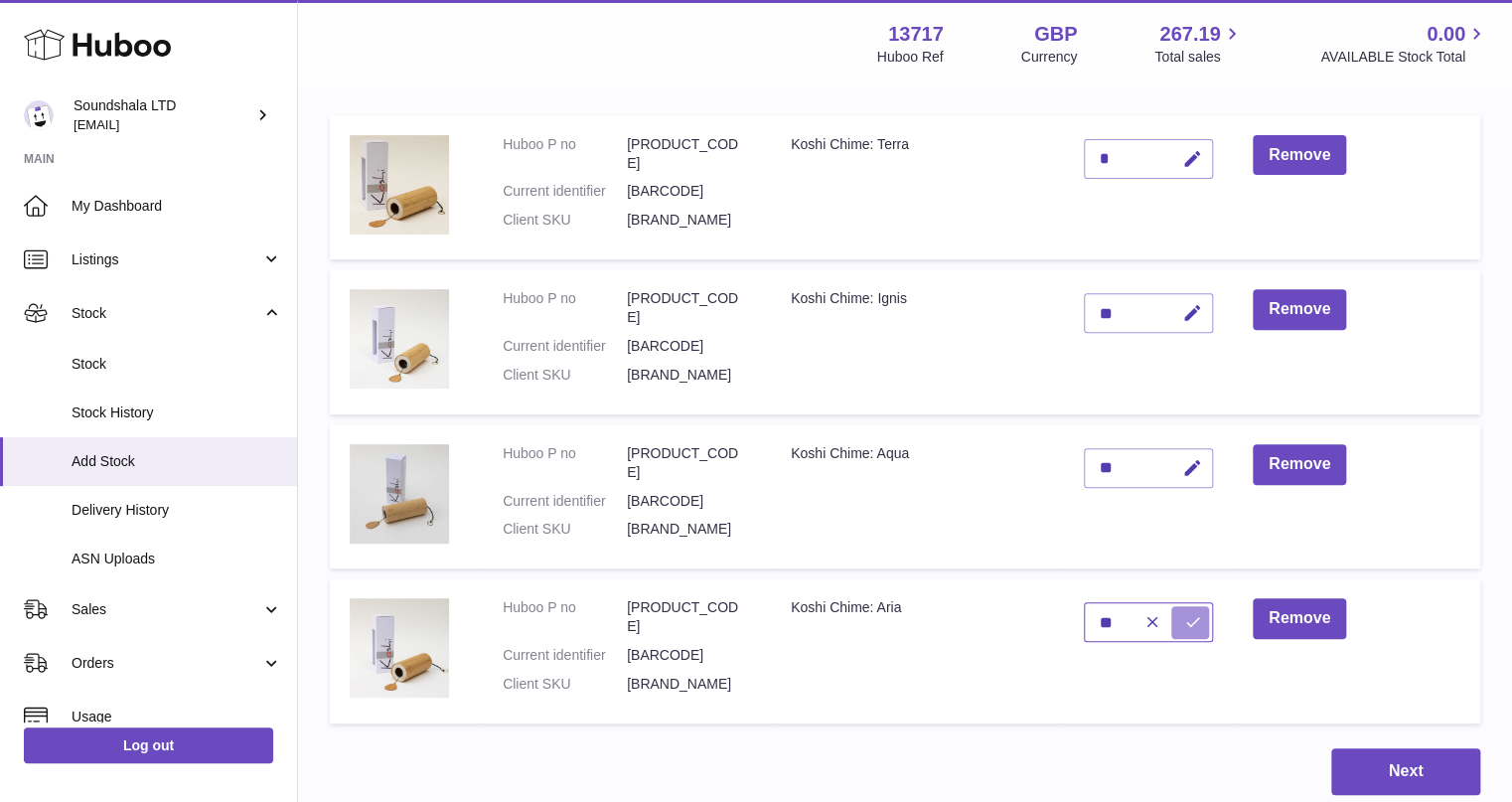 type on "**" 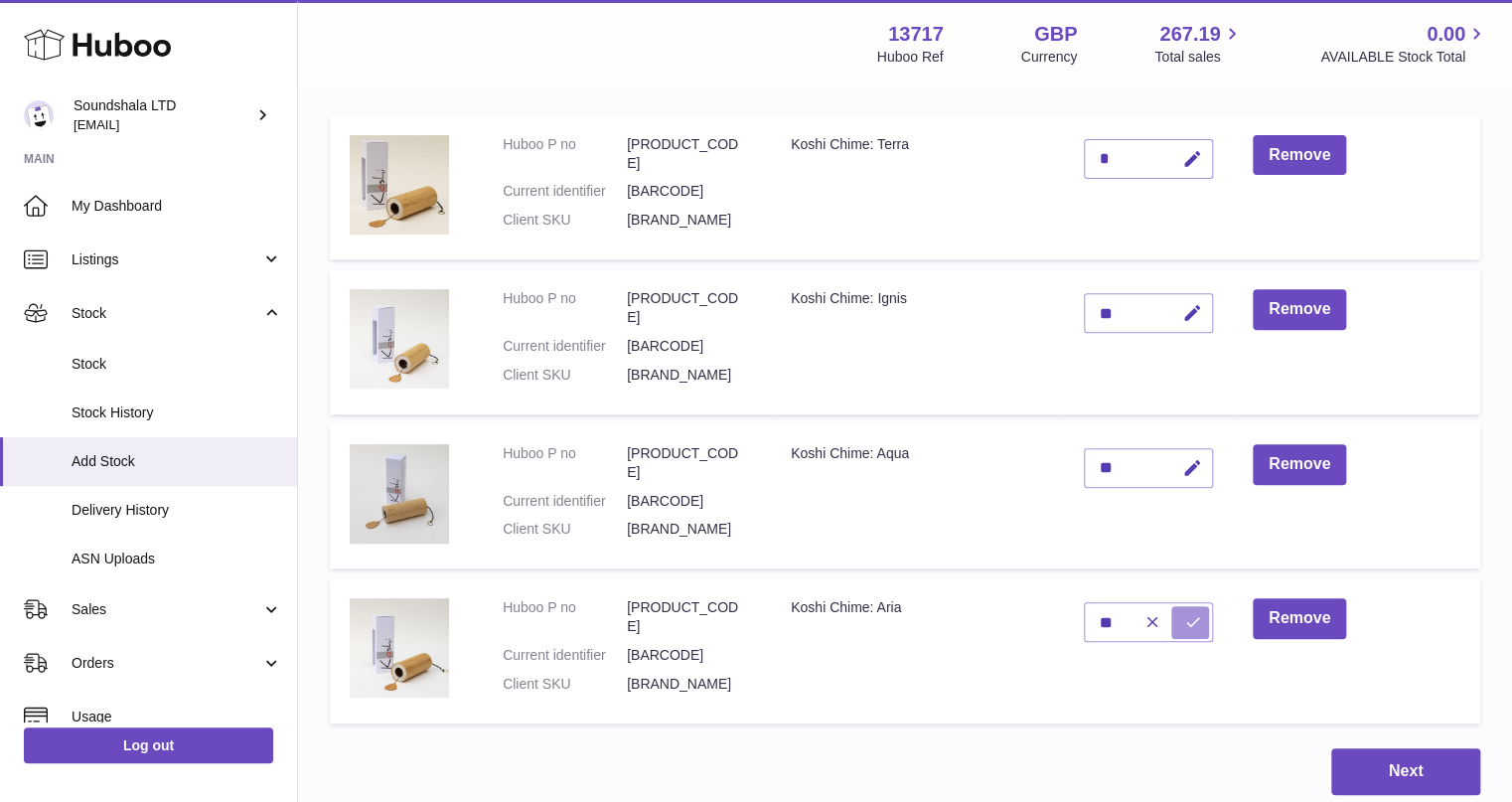 click at bounding box center [1193, 622] 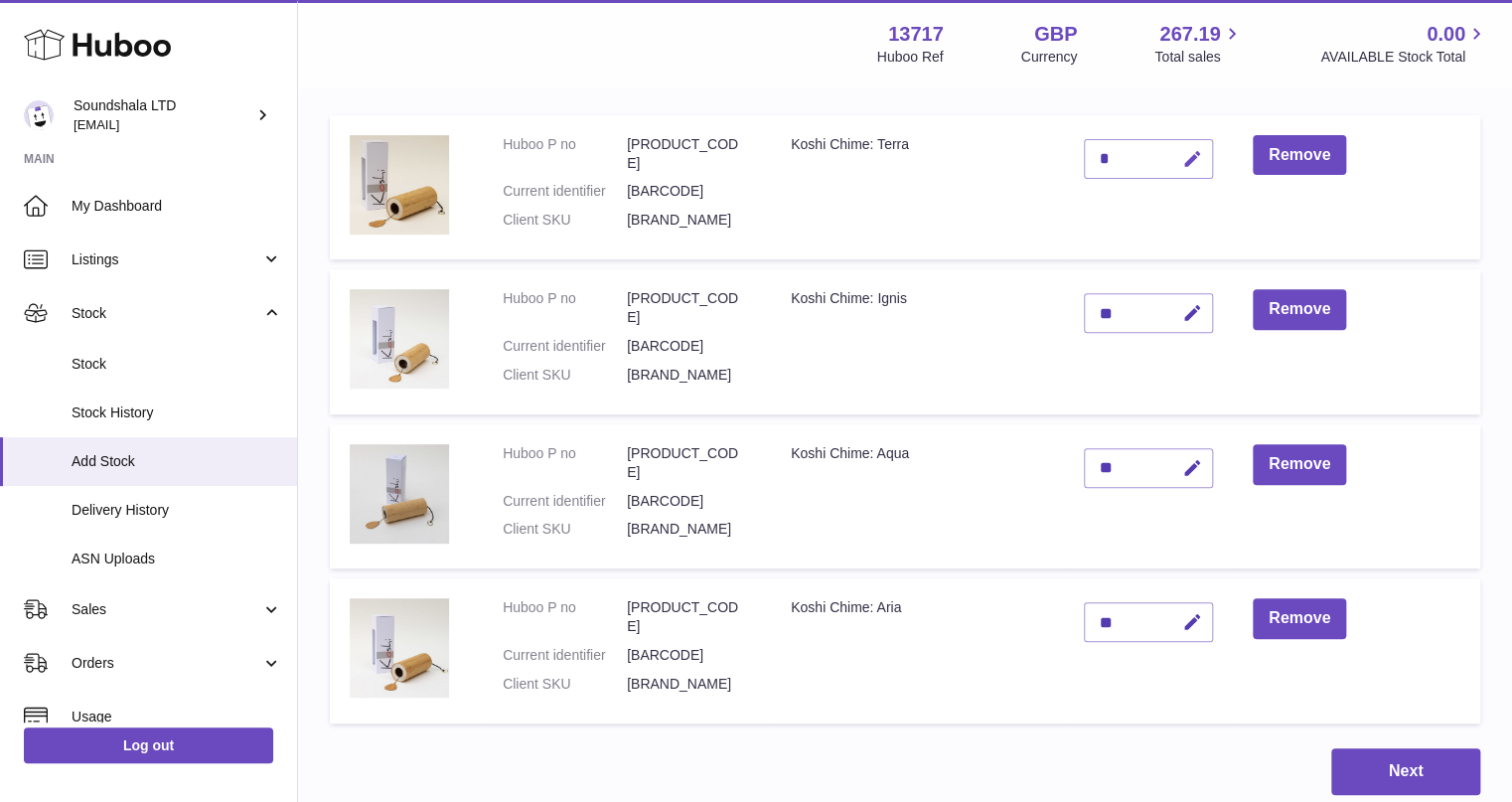 click at bounding box center (1192, 159) 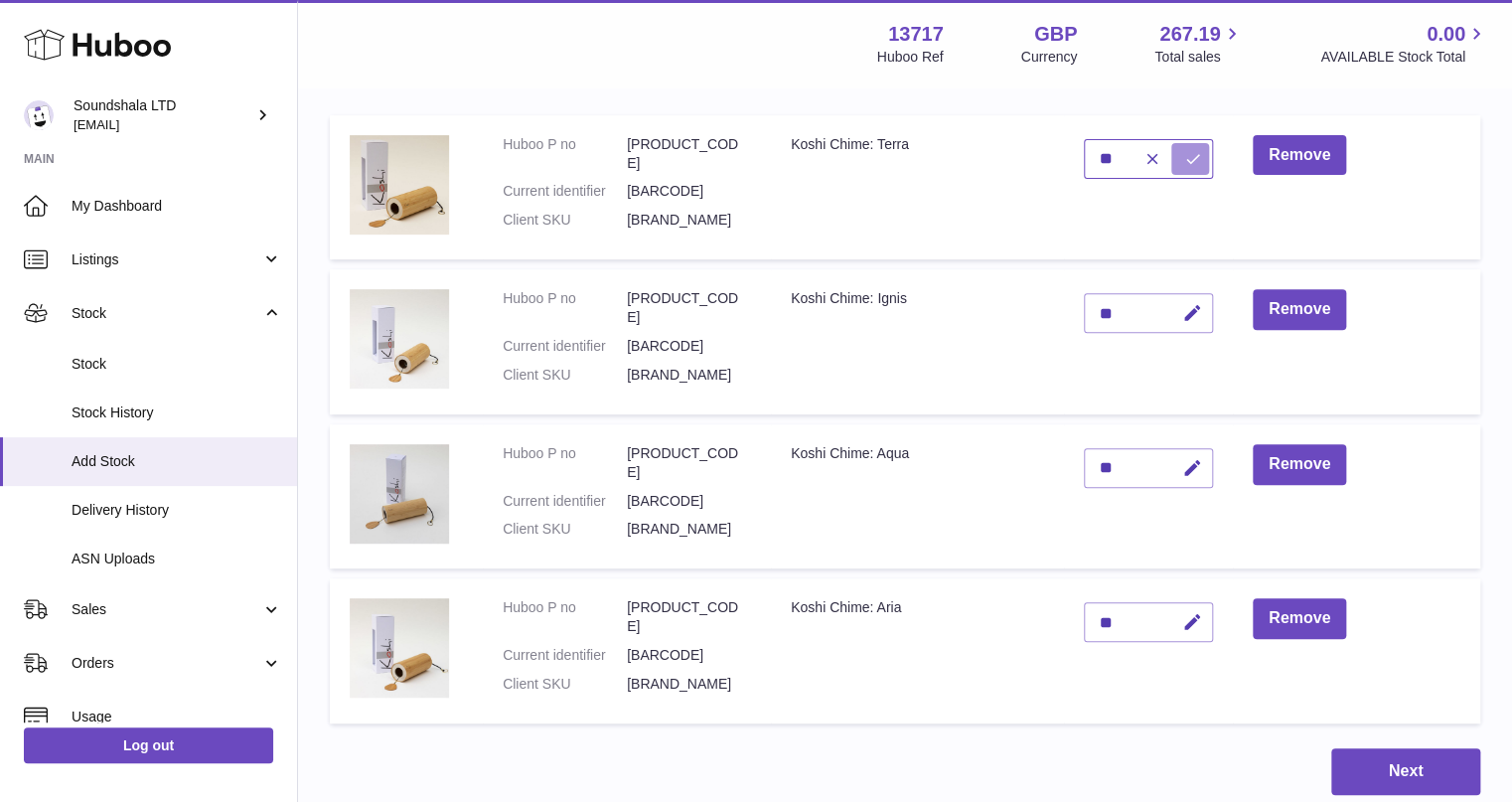 type on "**" 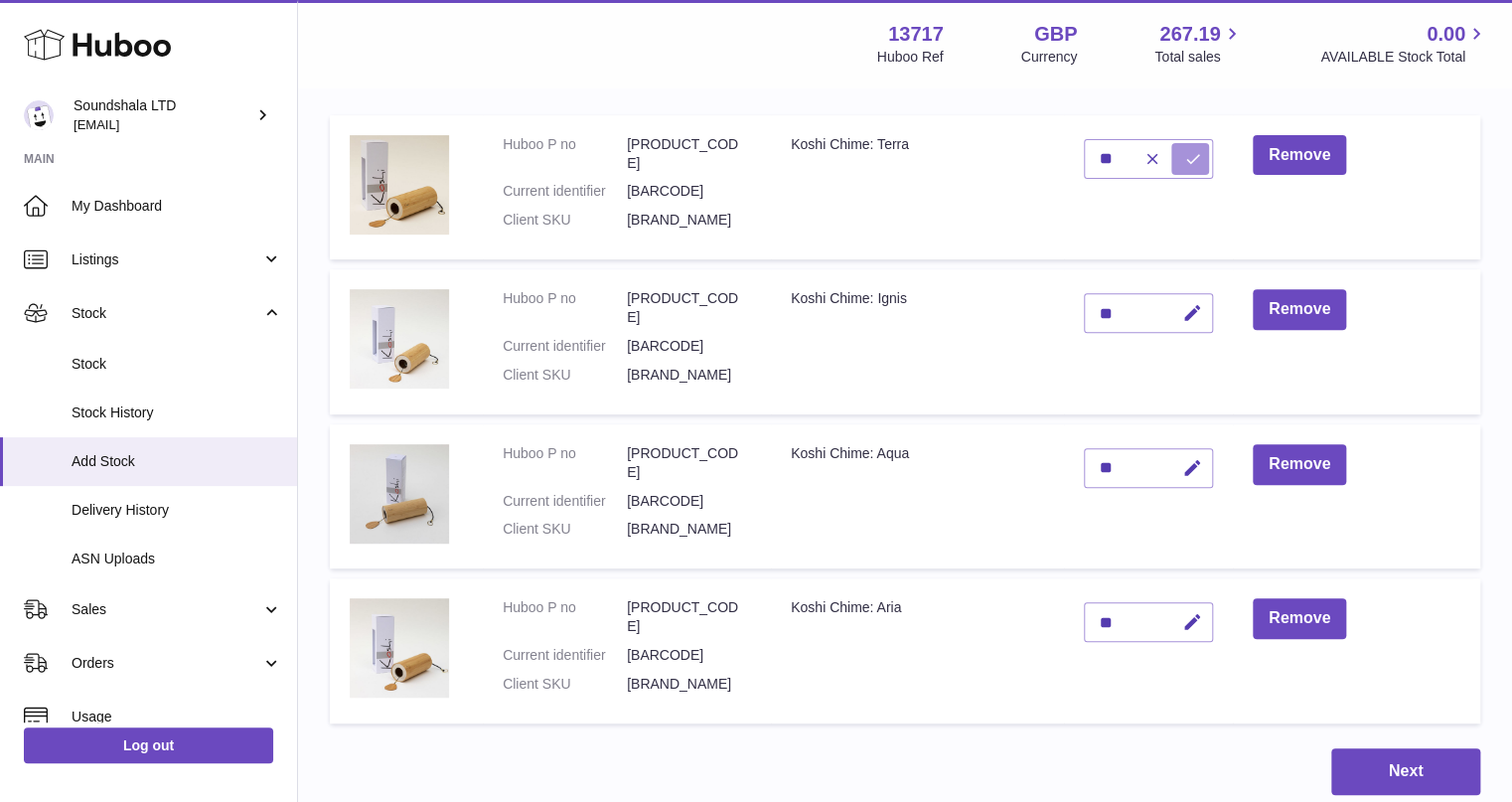 click at bounding box center (1193, 159) 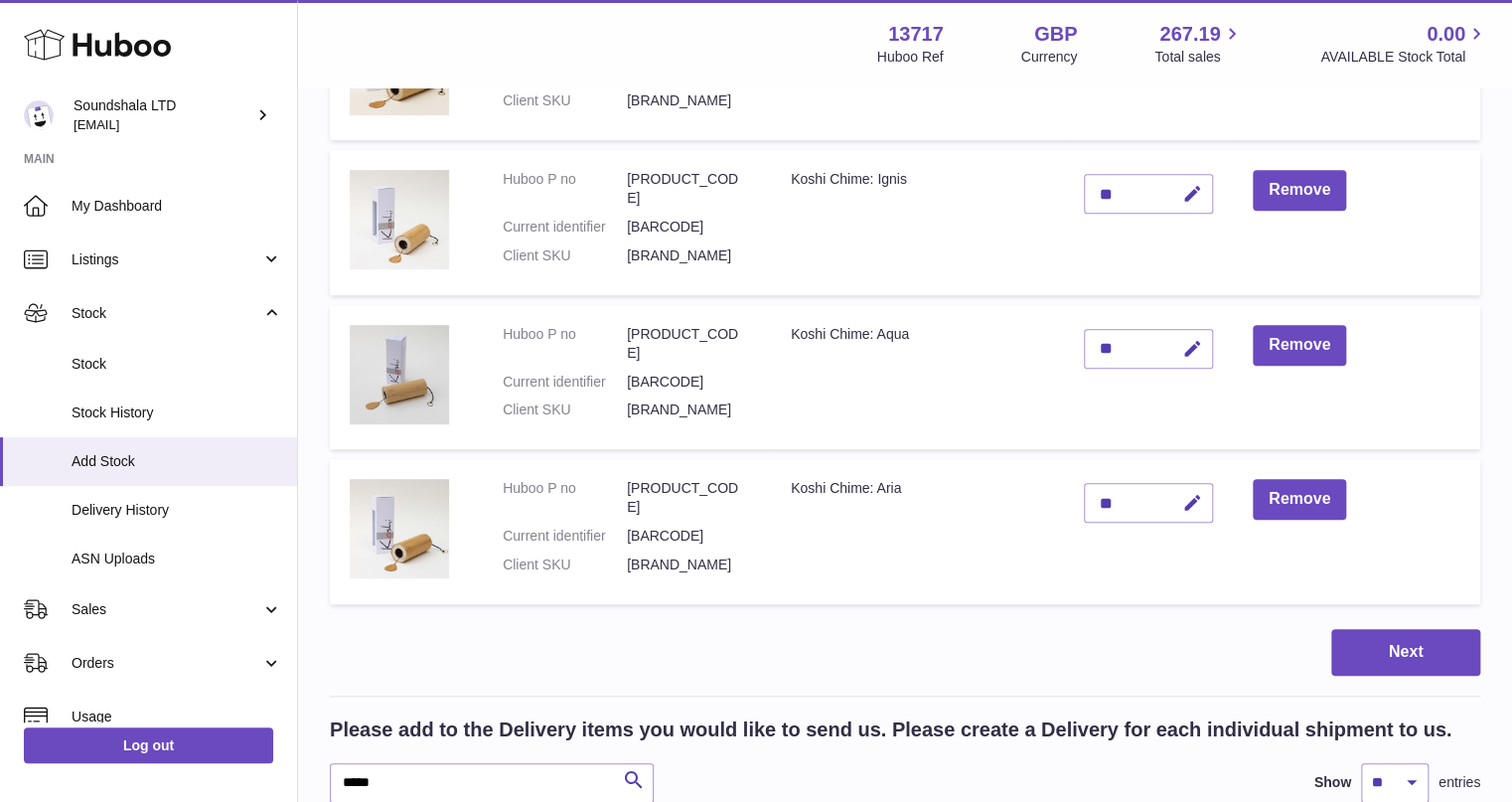 scroll, scrollTop: 262, scrollLeft: 0, axis: vertical 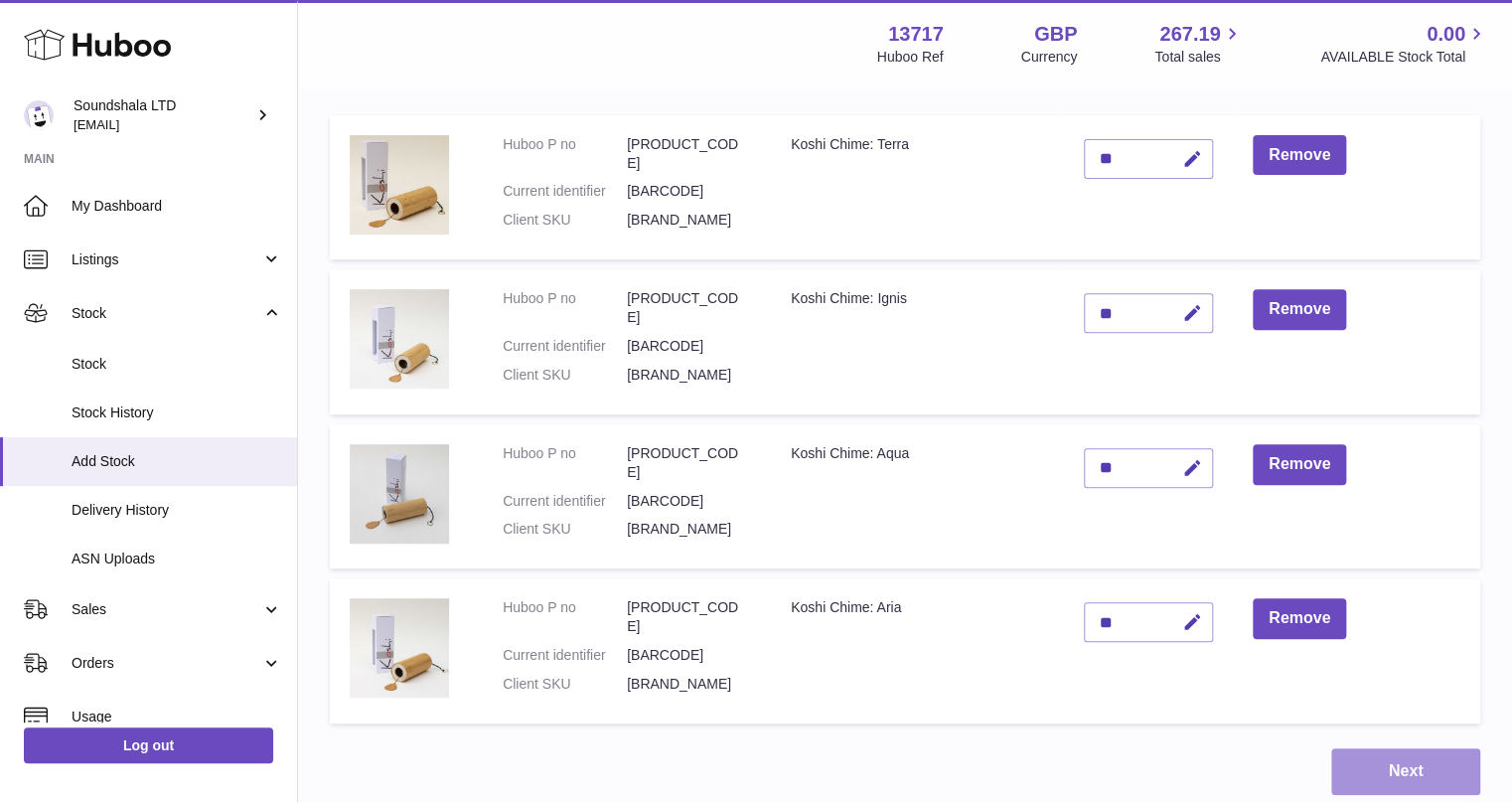 click on "Next" at bounding box center [1406, 771] 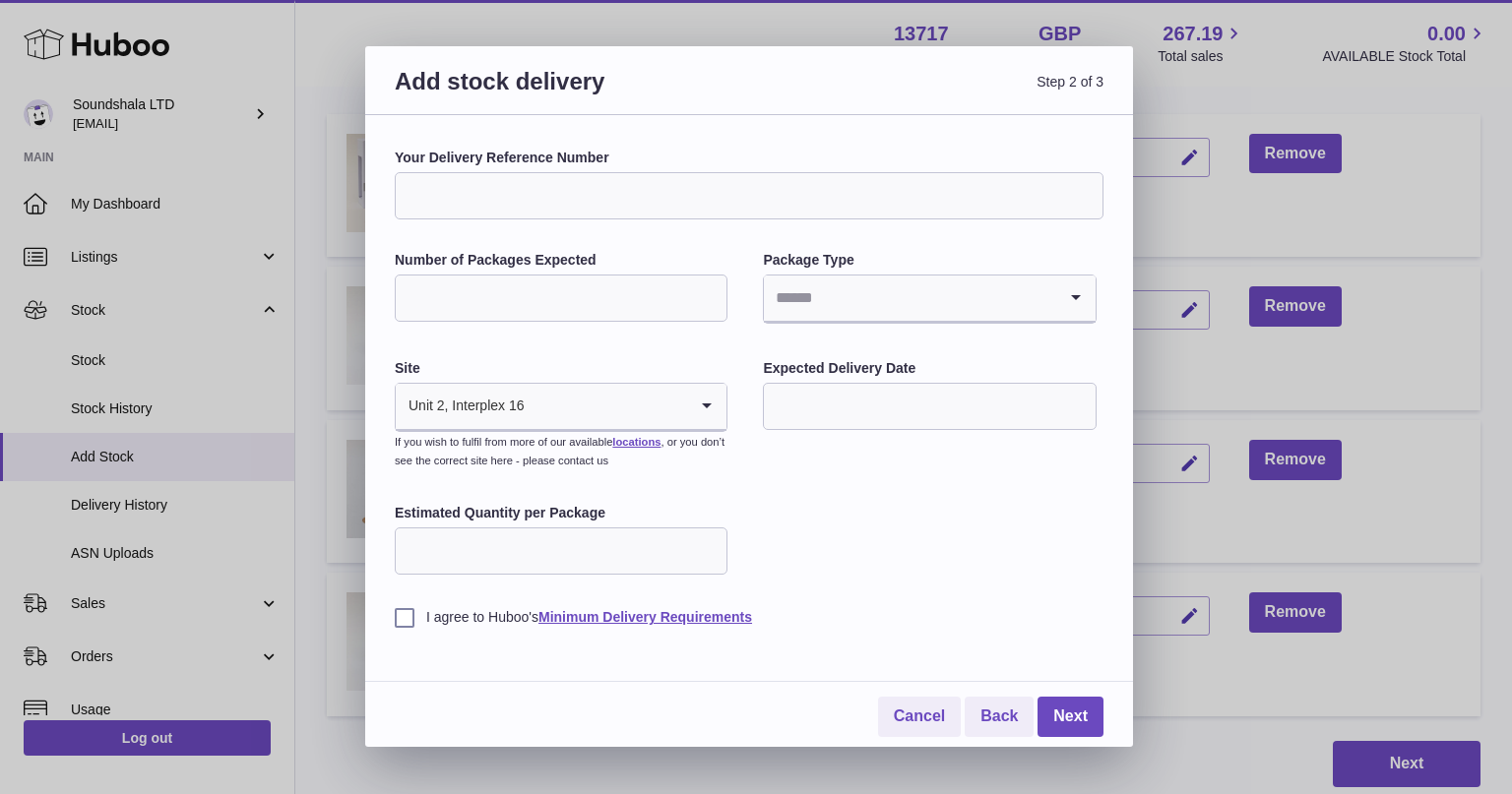 click on "Your Delivery Reference Number" at bounding box center (749, 196) 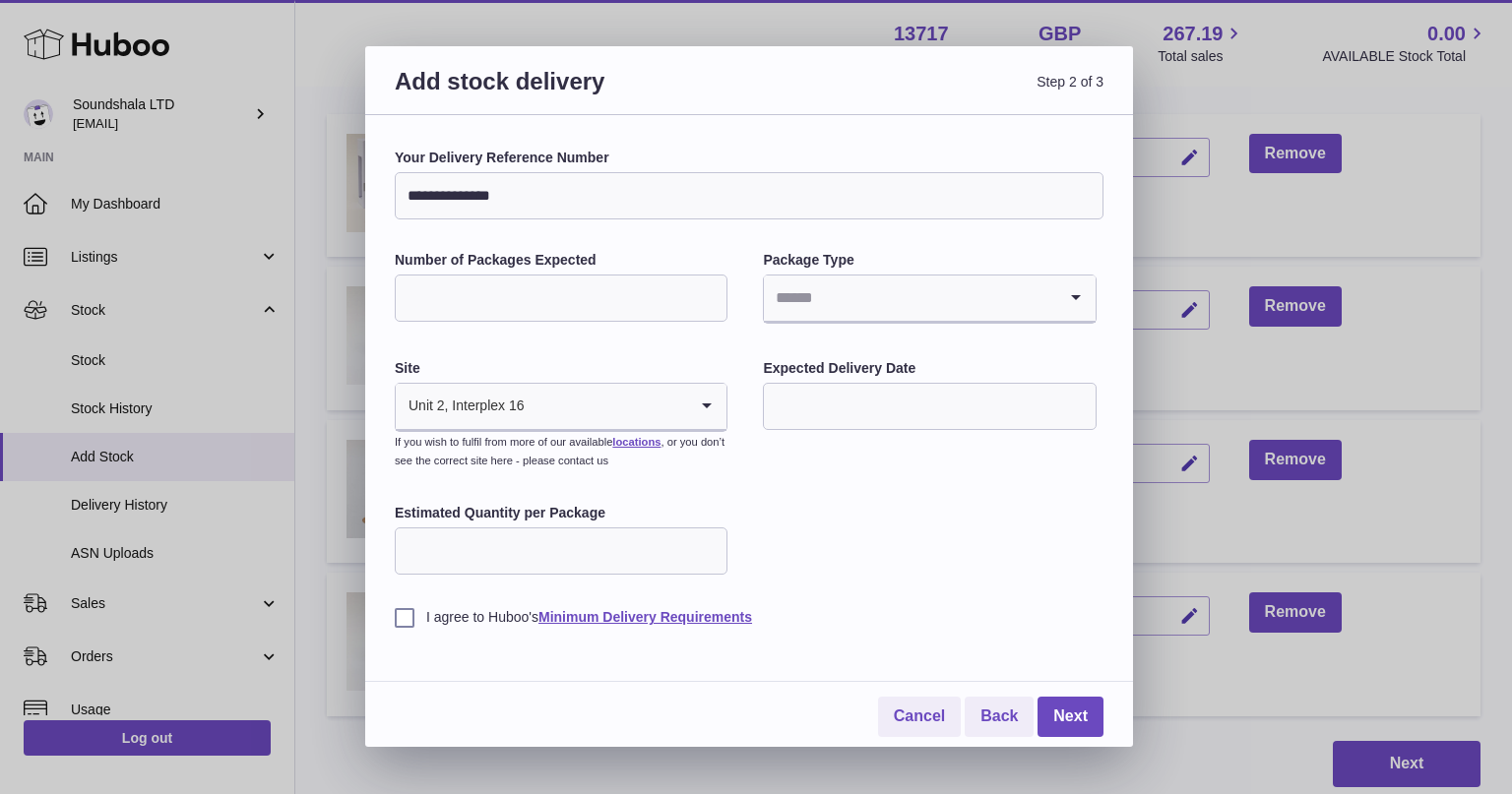click on "**********" at bounding box center [749, 196] 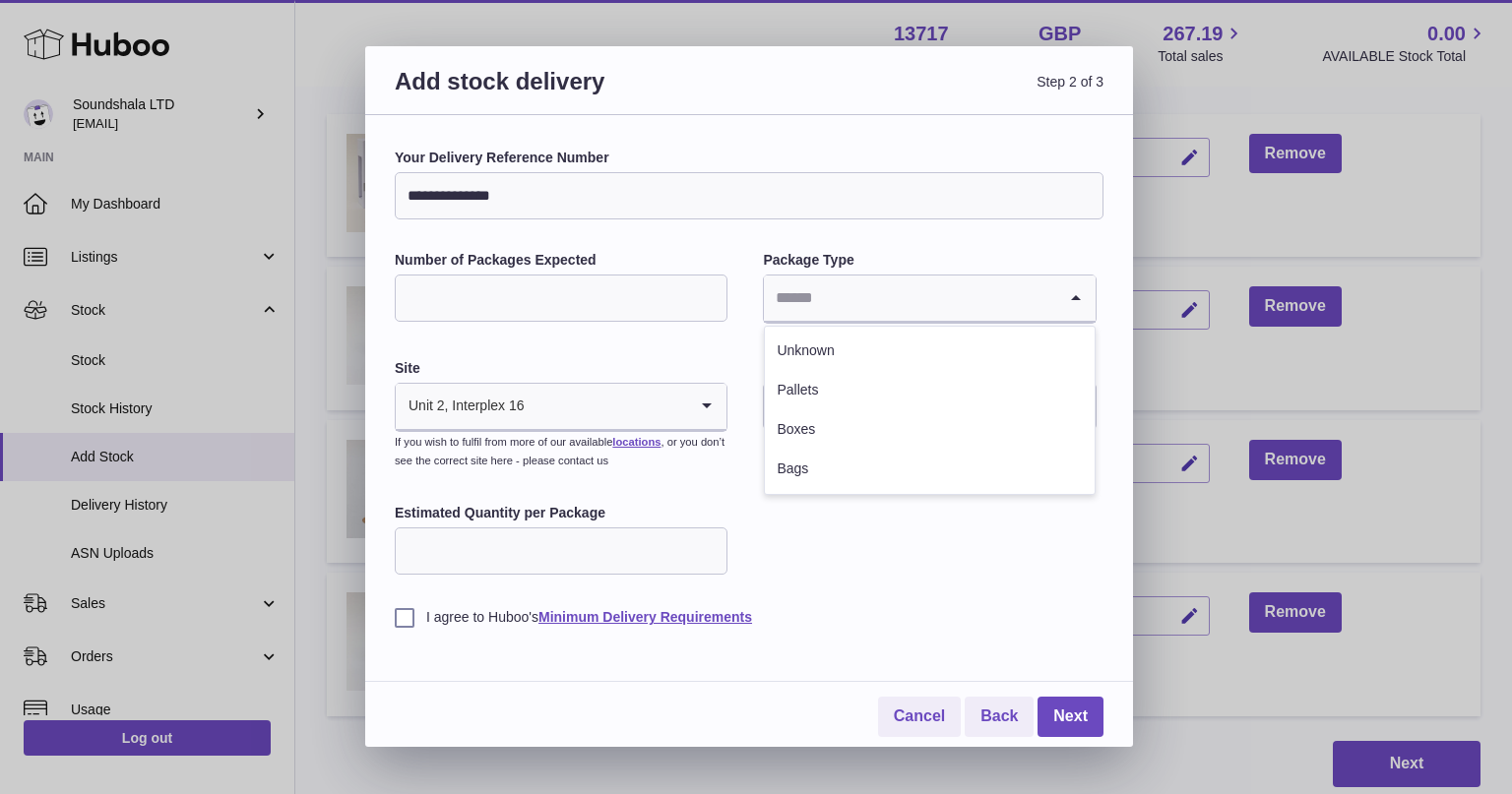 click at bounding box center (910, 298) 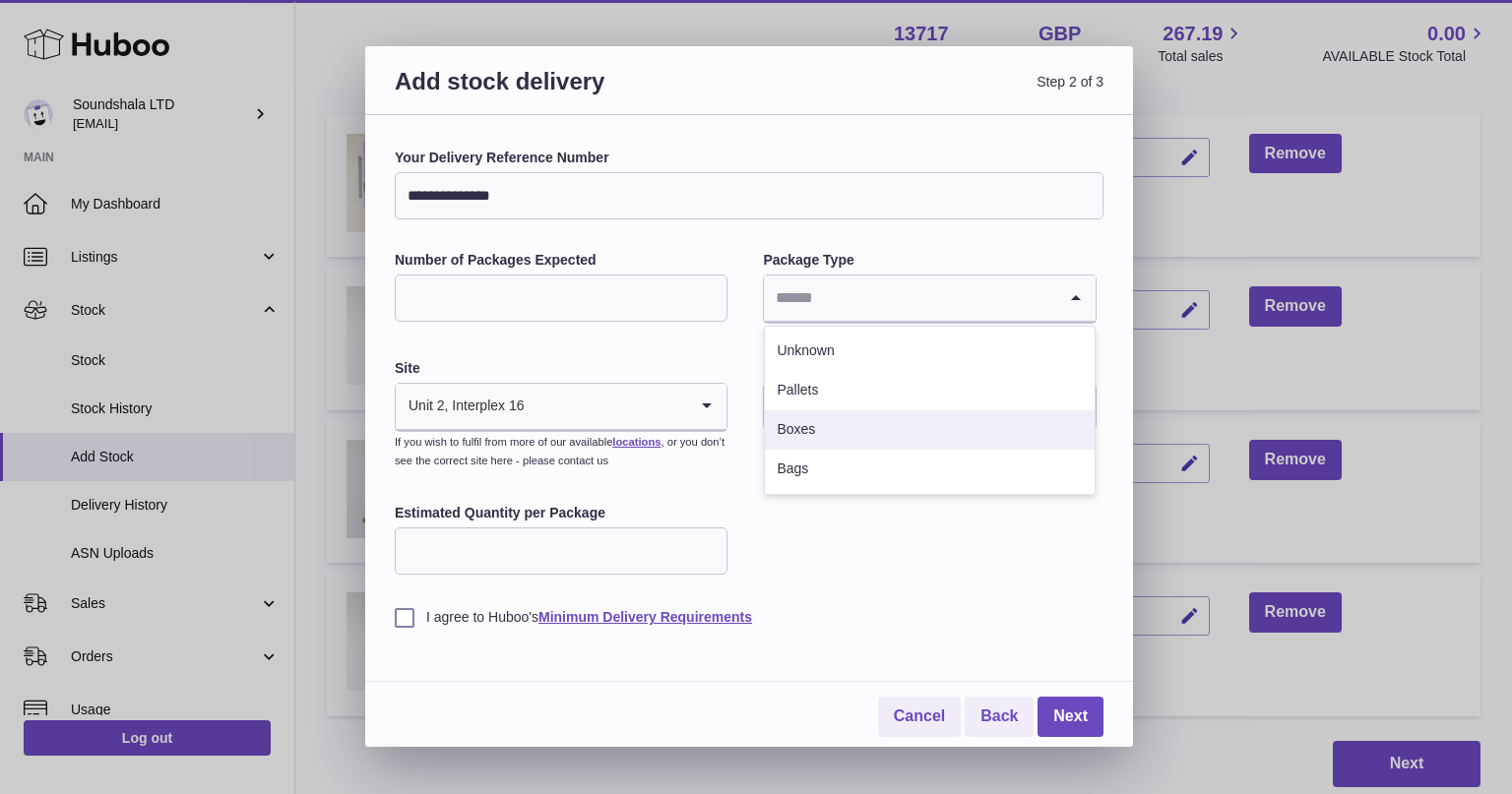click on "Boxes" at bounding box center (929, 430) 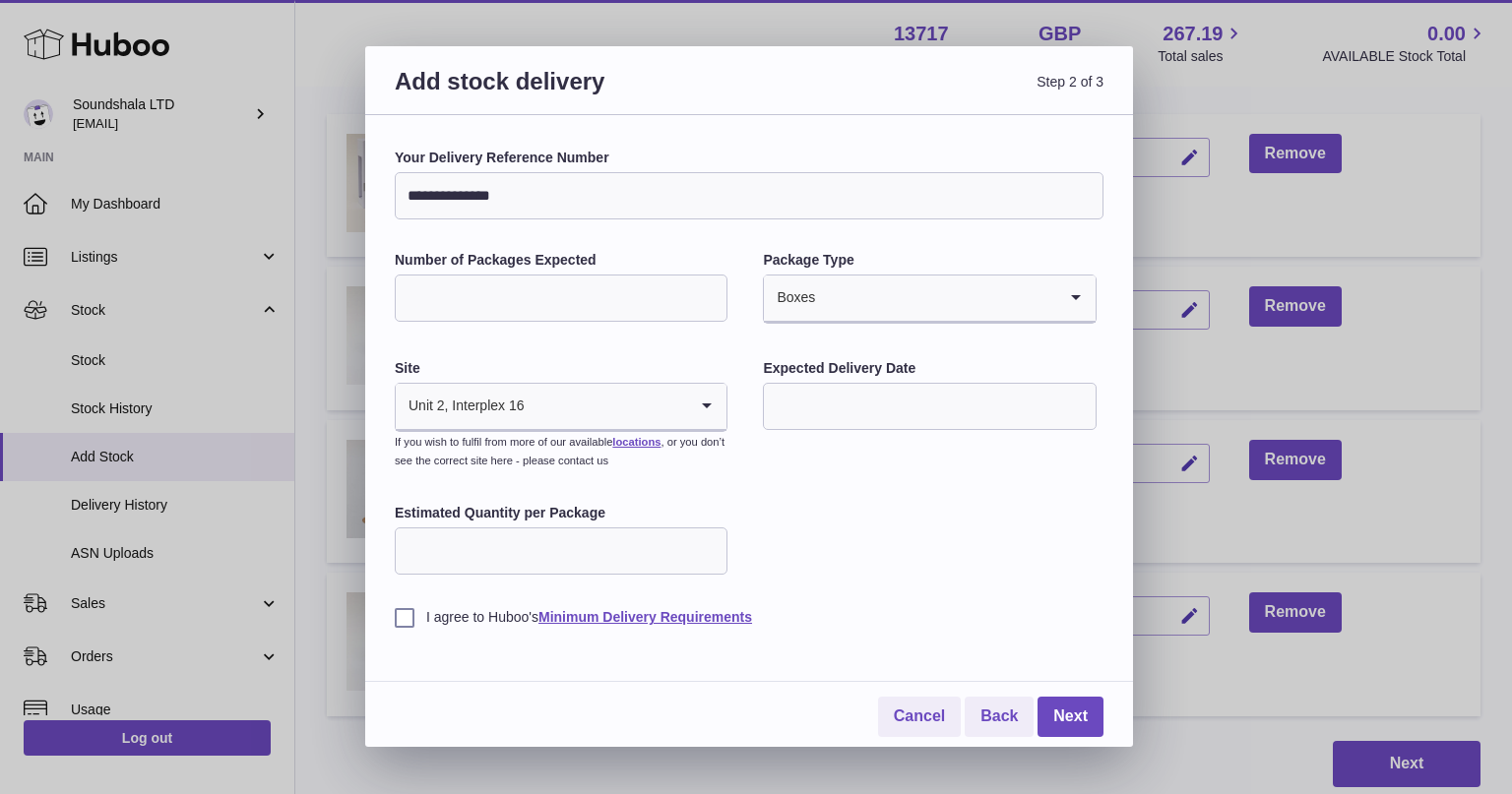 click on "Estimated Quantity per Package" at bounding box center [561, 551] 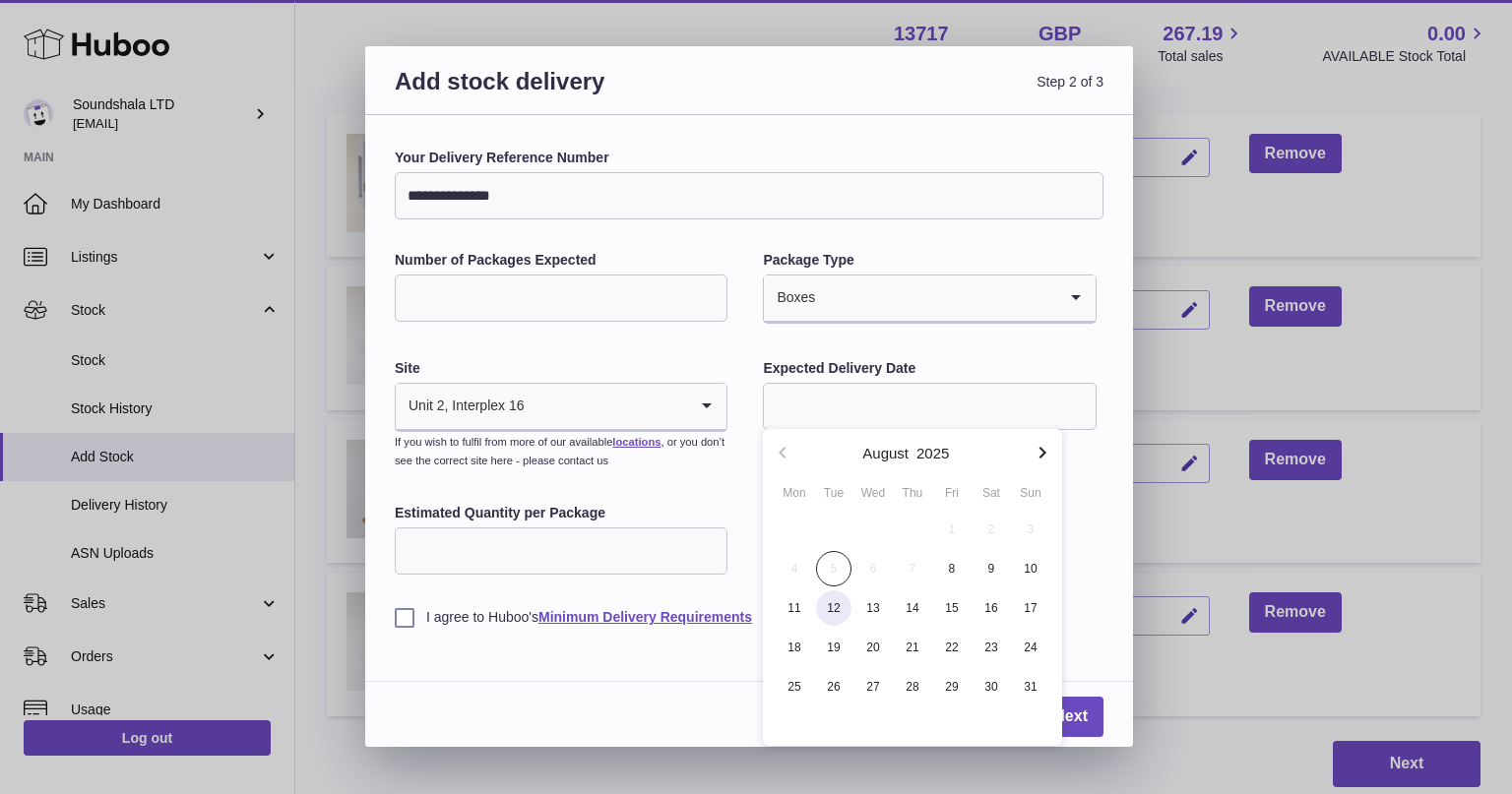 click on "12" at bounding box center (834, 608) 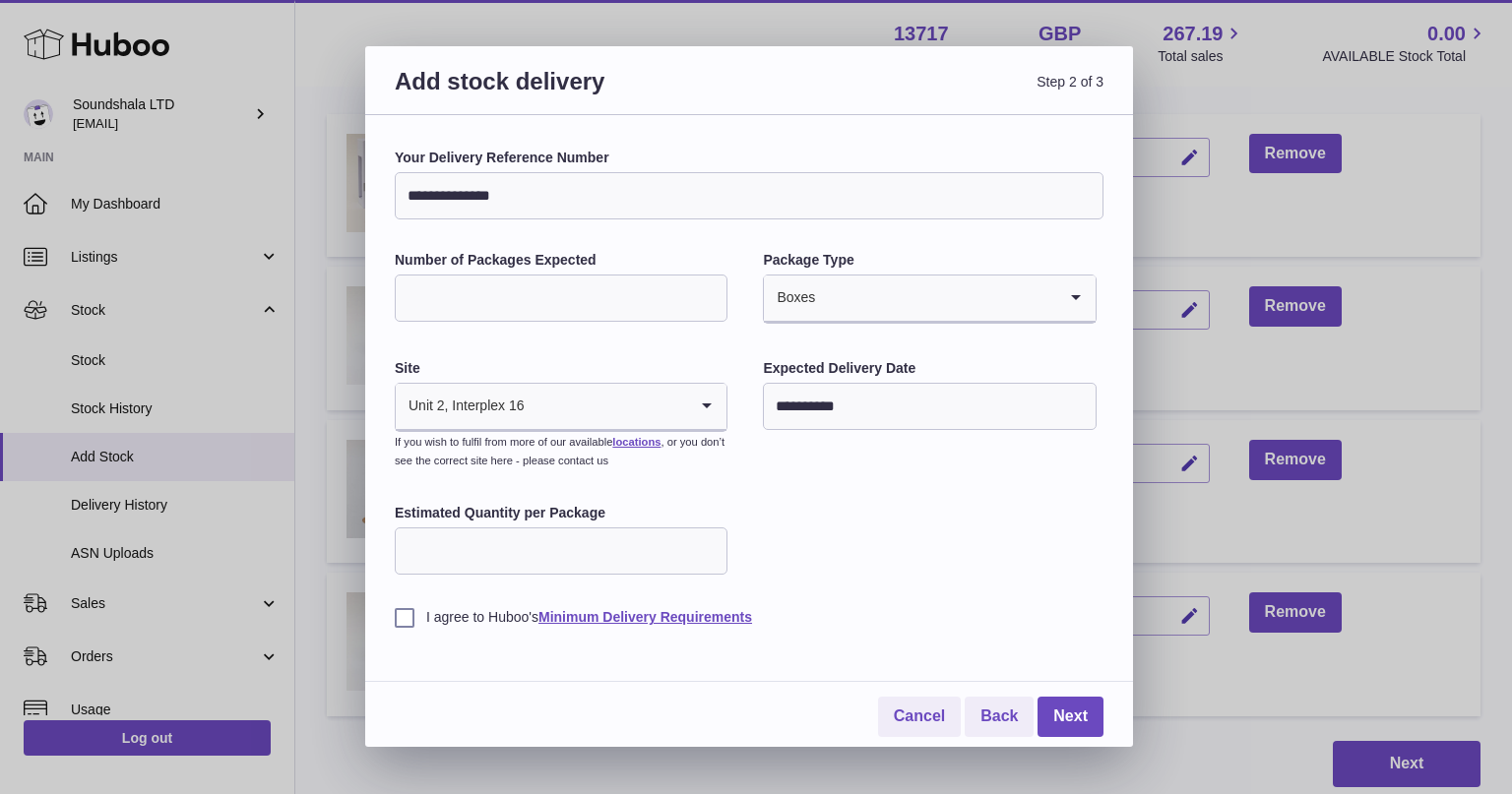 click on "I agree to Huboo's
Minimum Delivery Requirements" at bounding box center [749, 617] 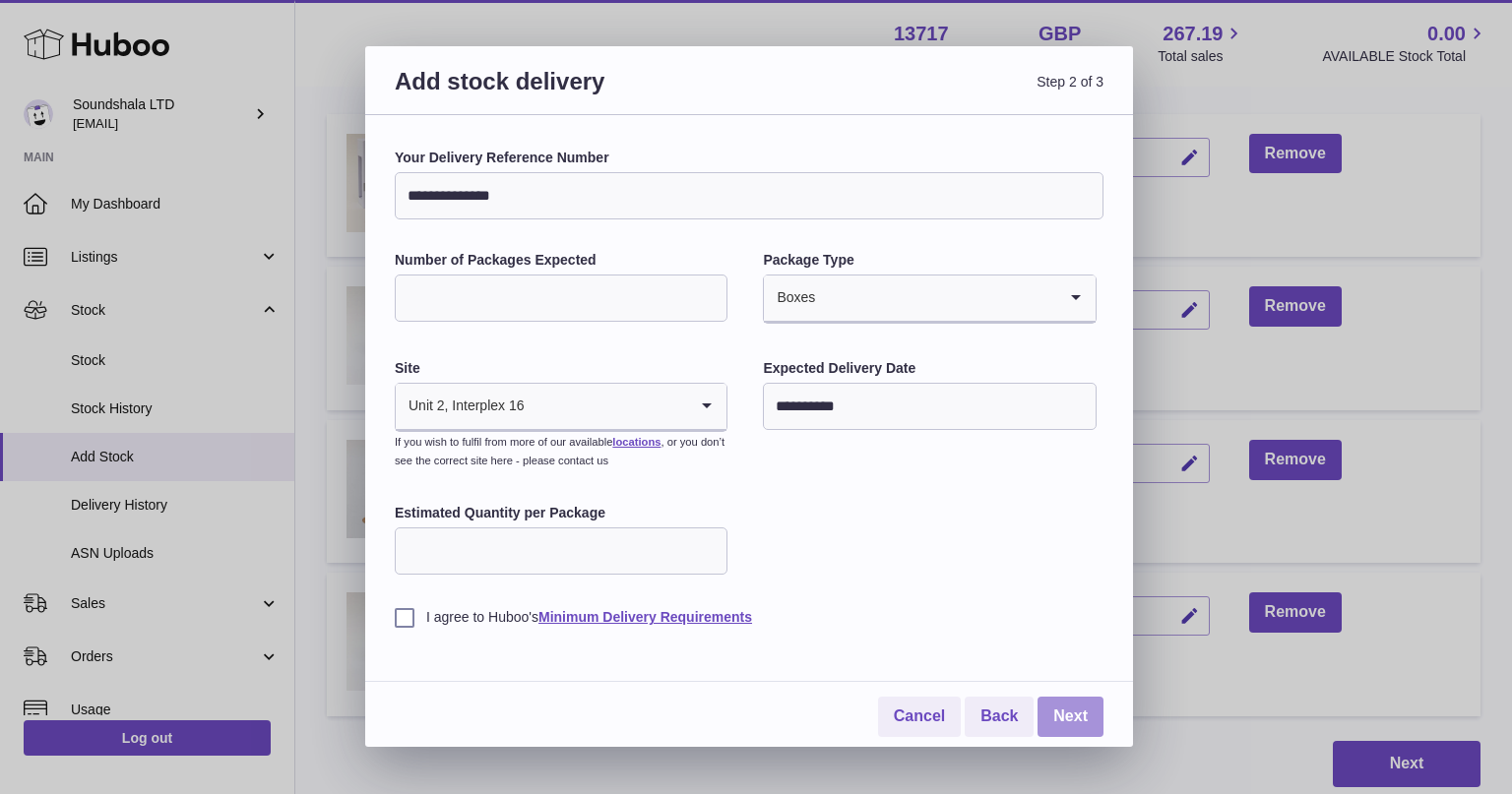 click on "Next" at bounding box center [1070, 716] 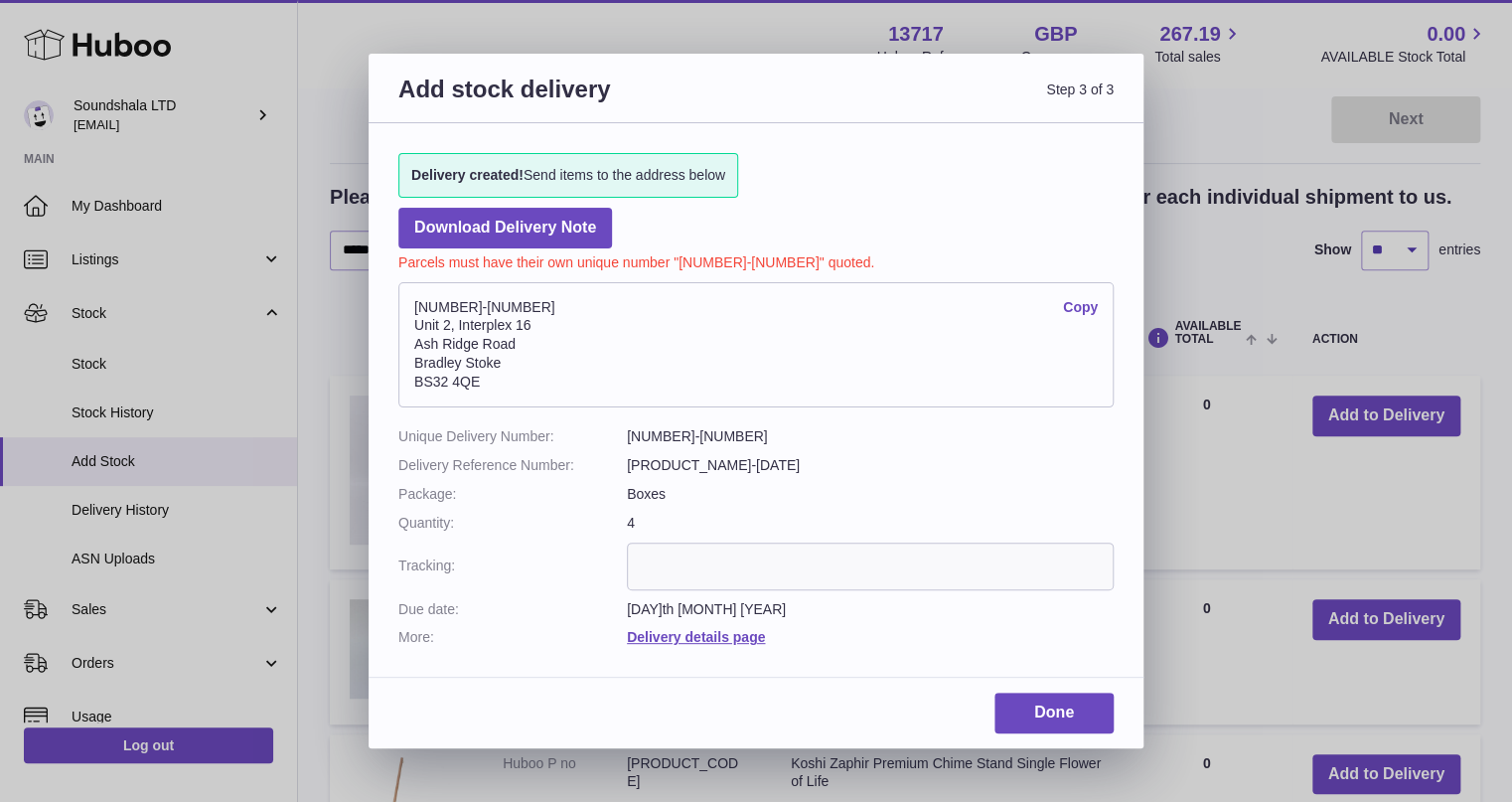 drag, startPoint x: 525, startPoint y: 310, endPoint x: 457, endPoint y: 306, distance: 68.117545 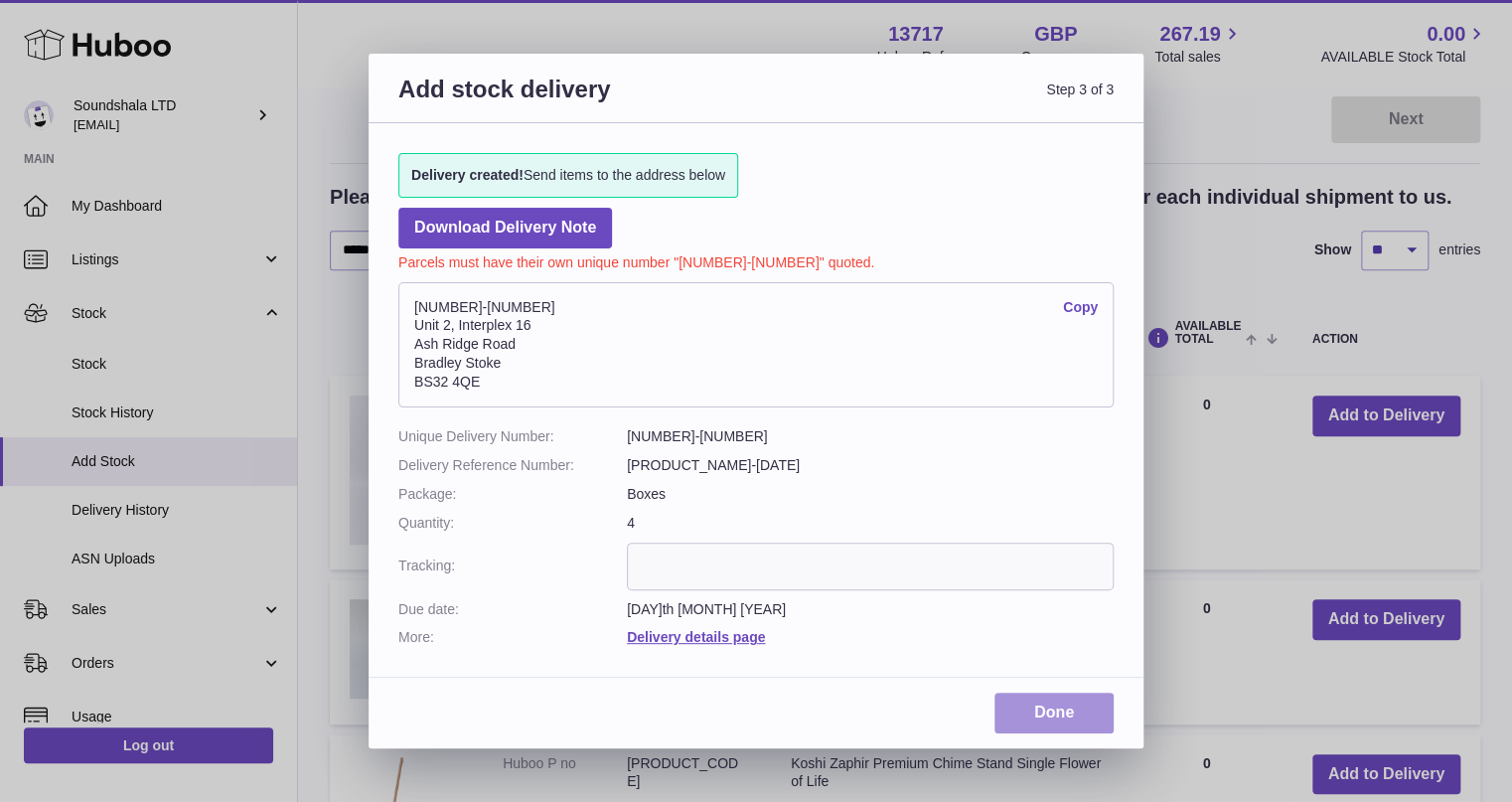 click on "Done" at bounding box center [1054, 713] 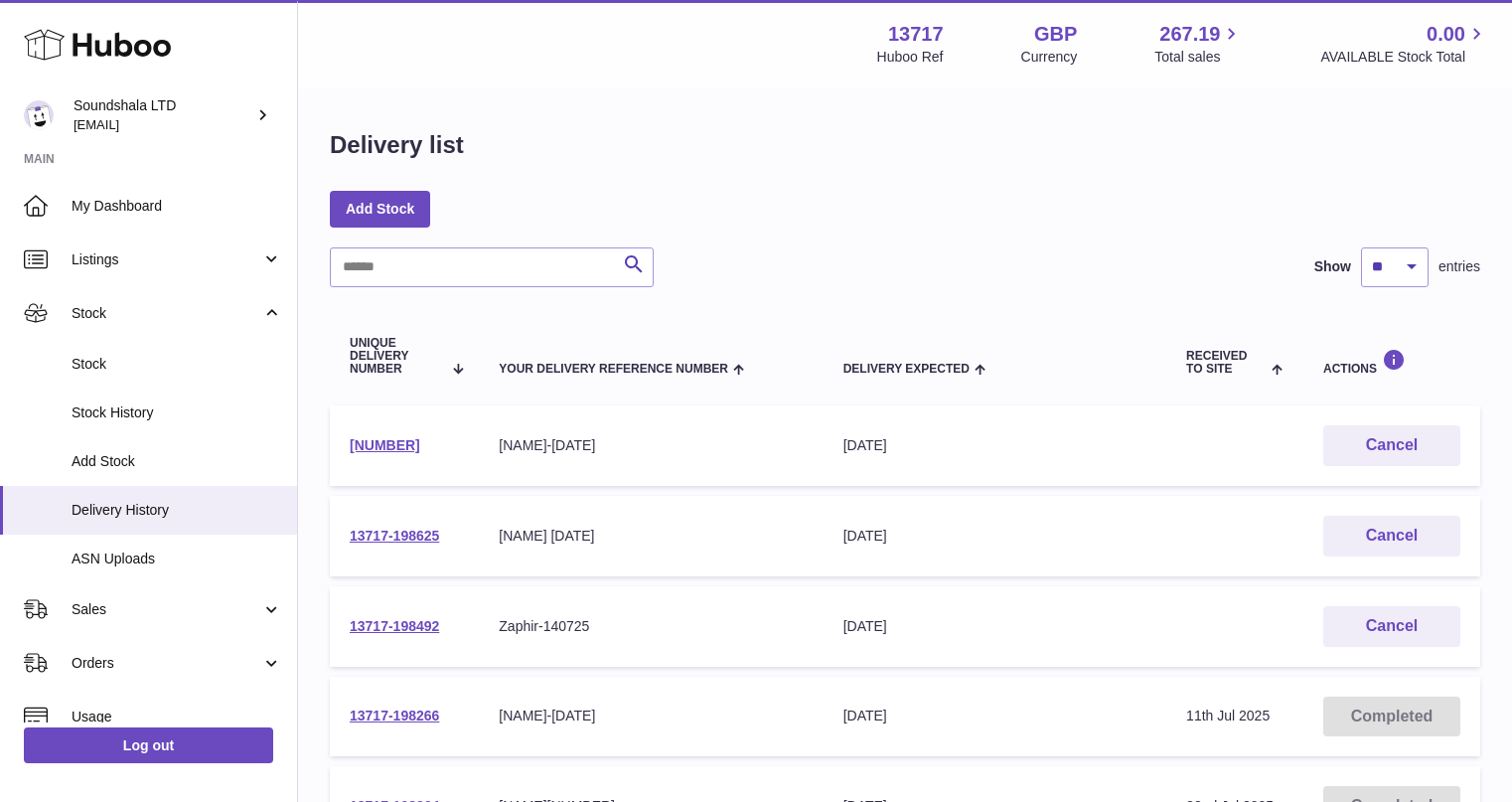 scroll, scrollTop: 0, scrollLeft: 0, axis: both 